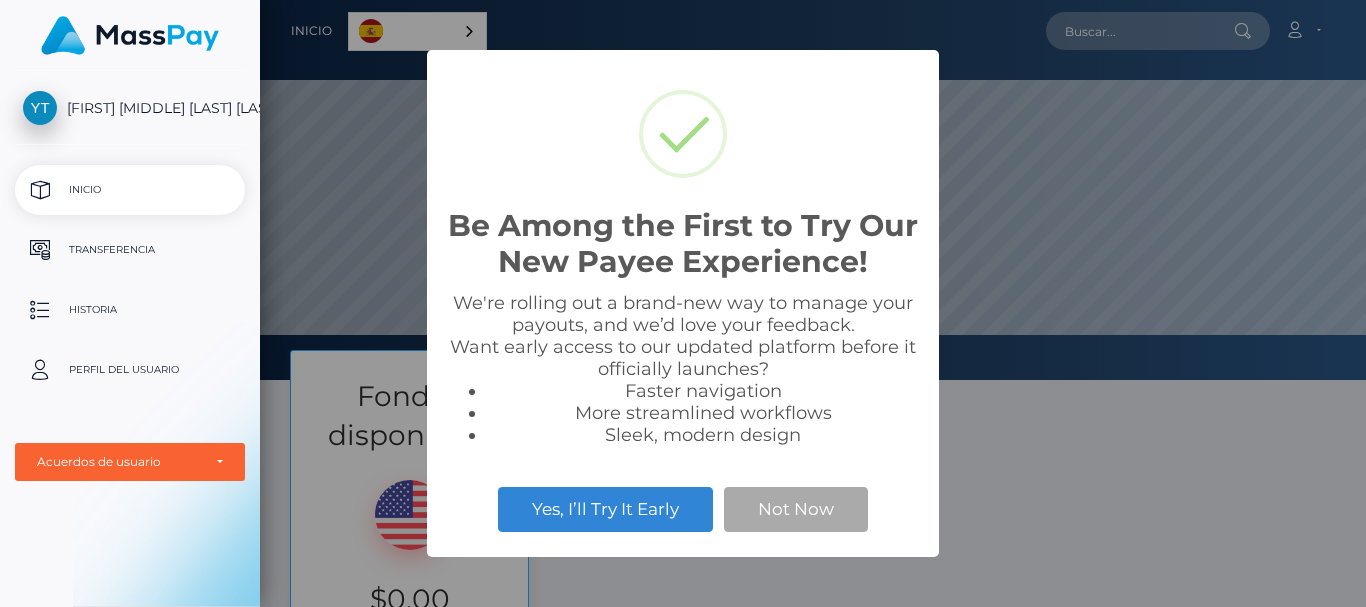 scroll, scrollTop: 0, scrollLeft: 0, axis: both 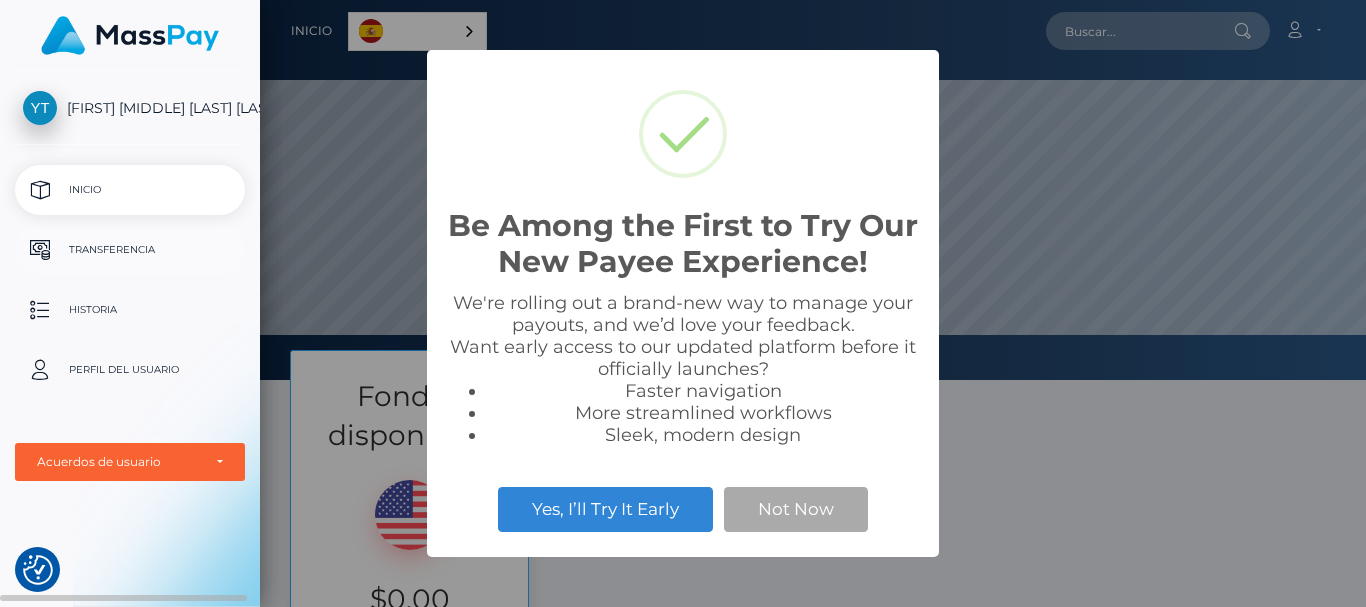 click on "Transferencia" at bounding box center (130, 250) 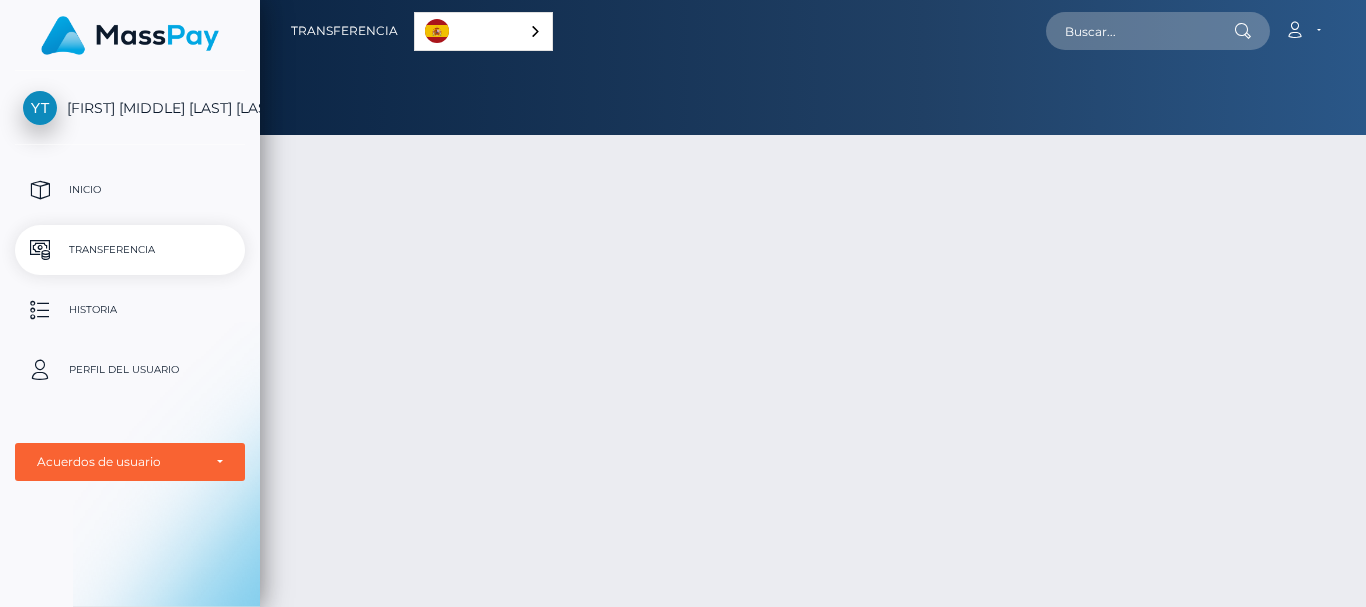scroll, scrollTop: 0, scrollLeft: 0, axis: both 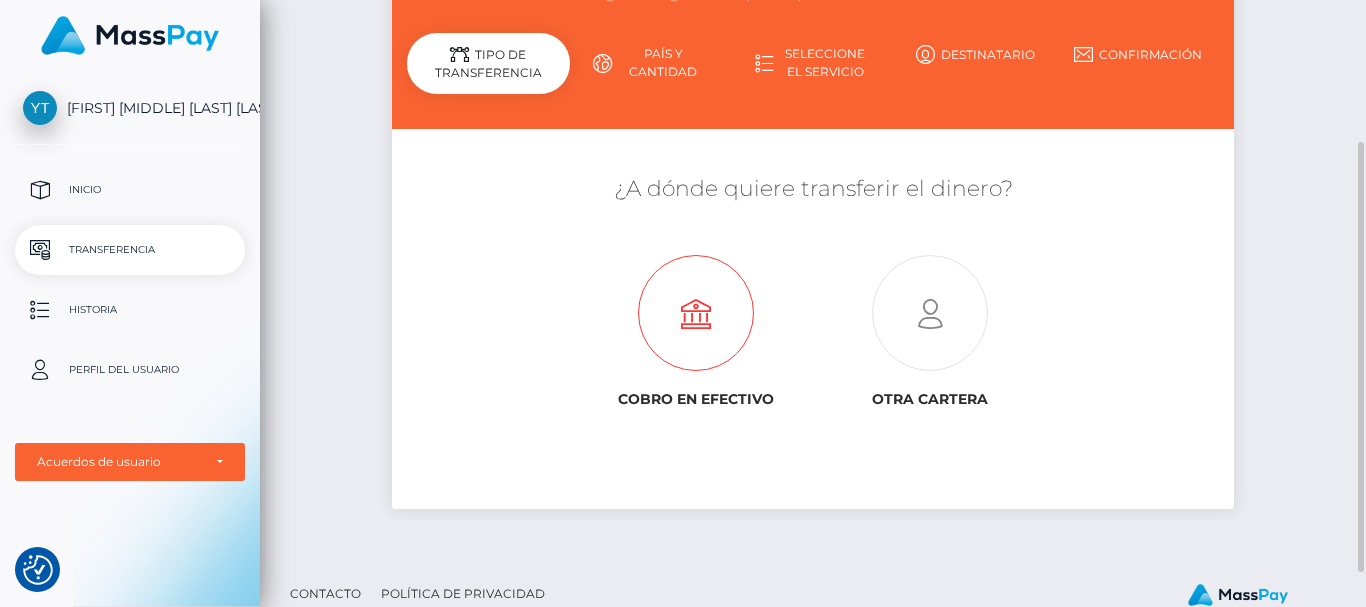 click at bounding box center (696, 314) 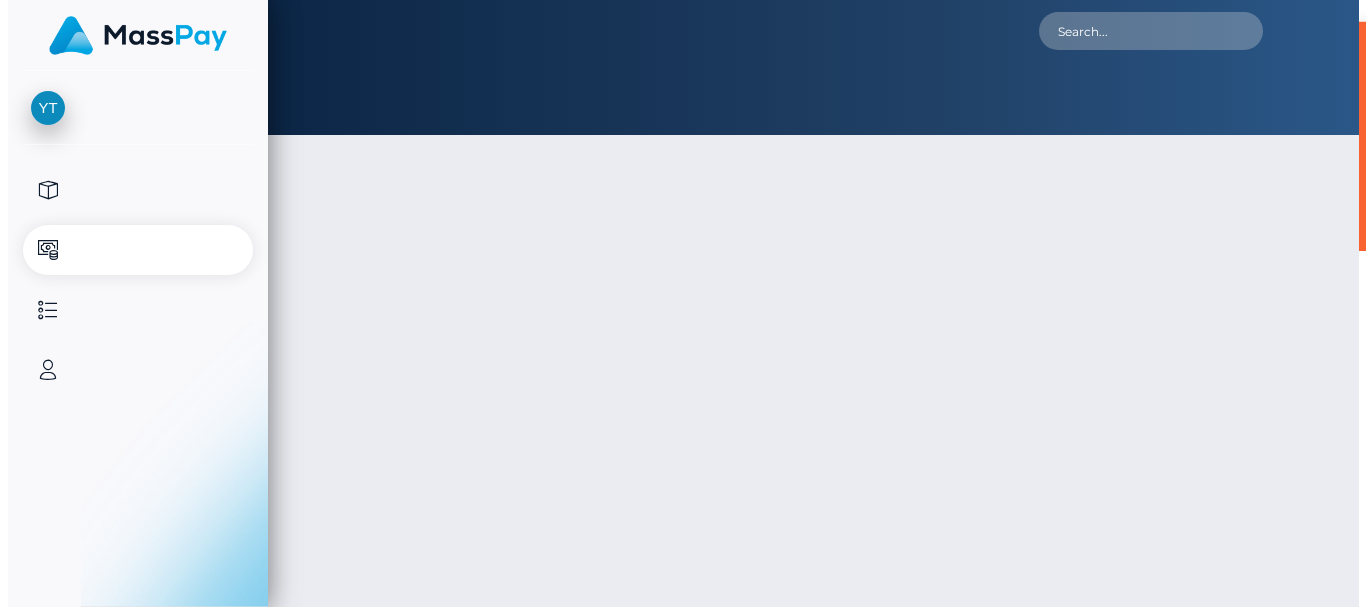 scroll, scrollTop: 0, scrollLeft: 0, axis: both 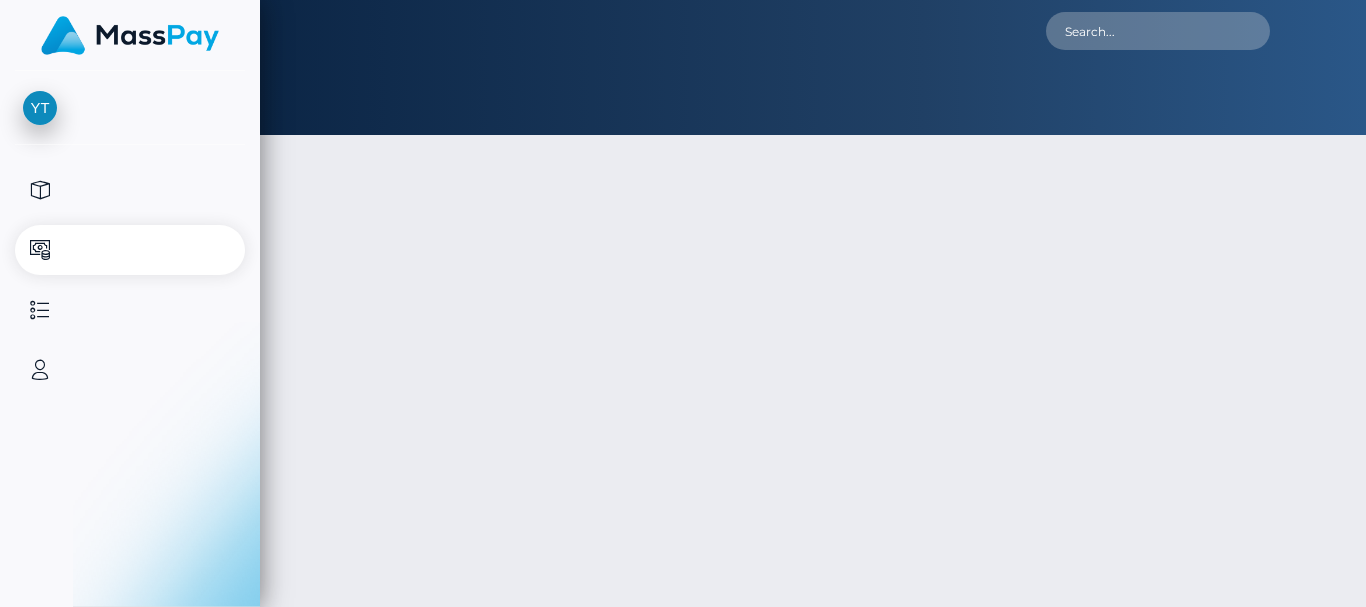 type on "NaN" 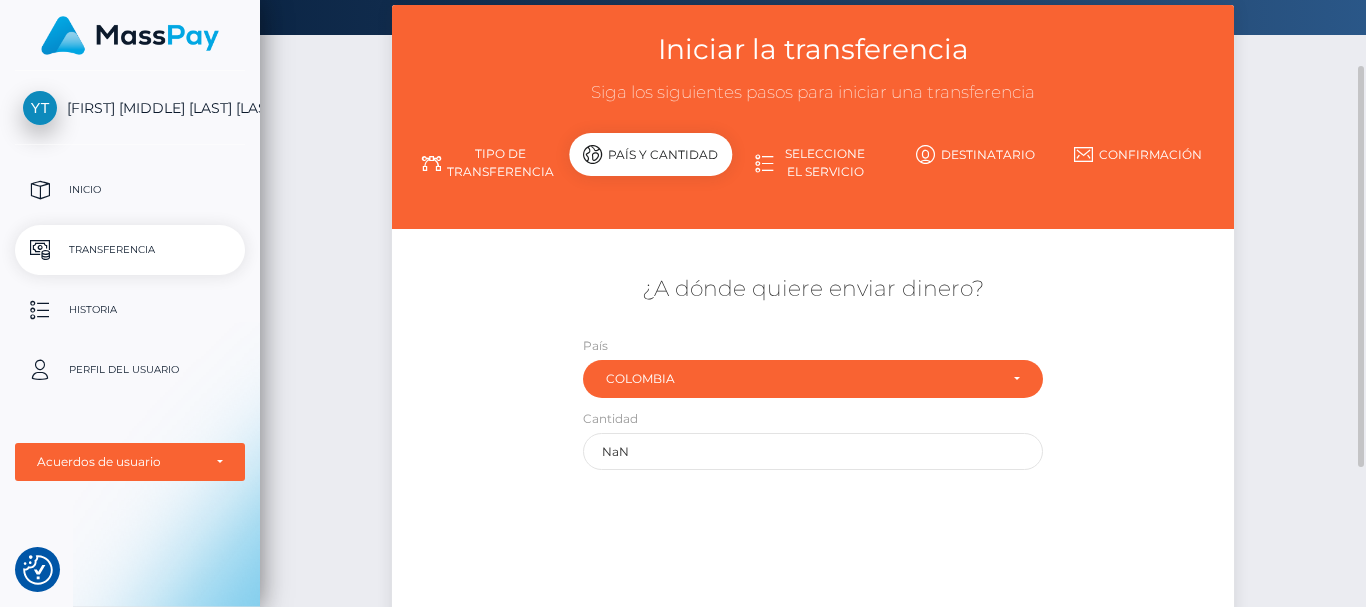 scroll, scrollTop: 300, scrollLeft: 0, axis: vertical 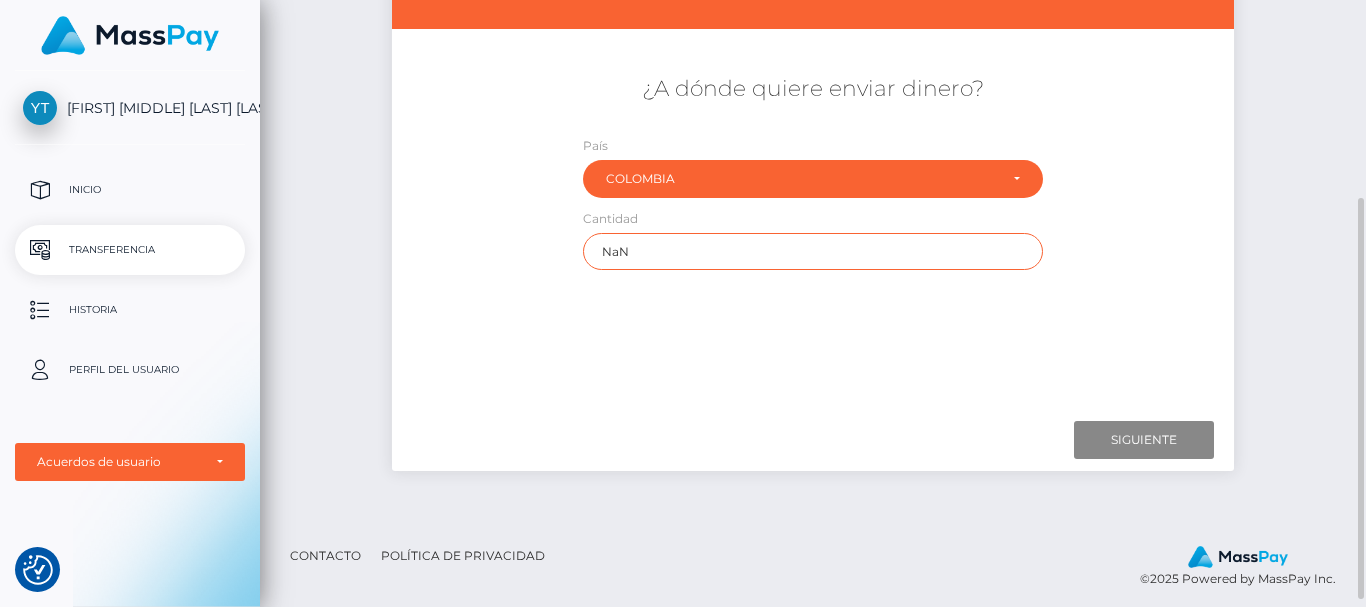 drag, startPoint x: 635, startPoint y: 251, endPoint x: 572, endPoint y: 258, distance: 63.387695 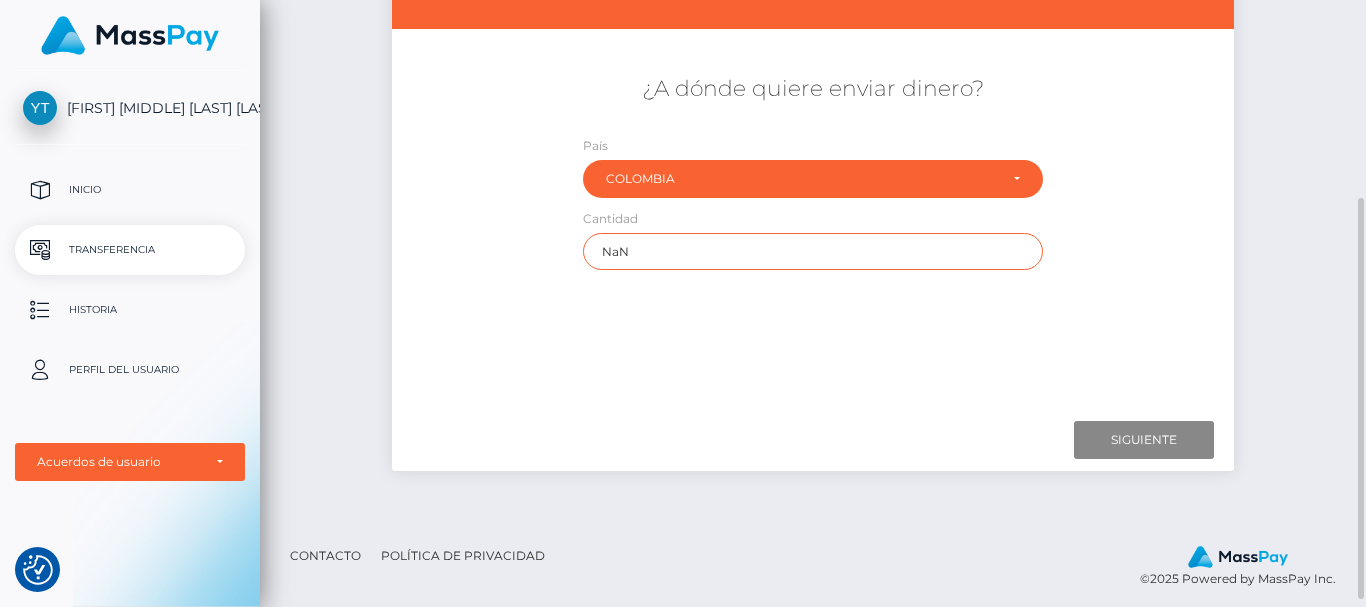 click on "Cantidad
NaN" at bounding box center (813, 244) 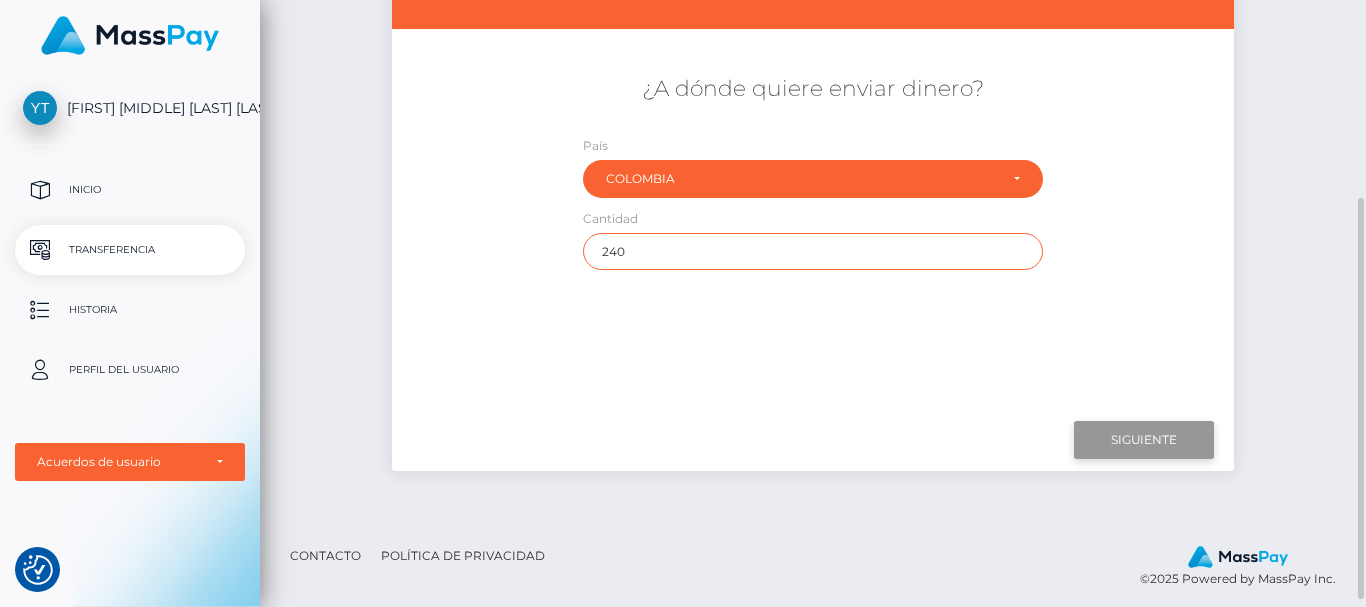 type on "240" 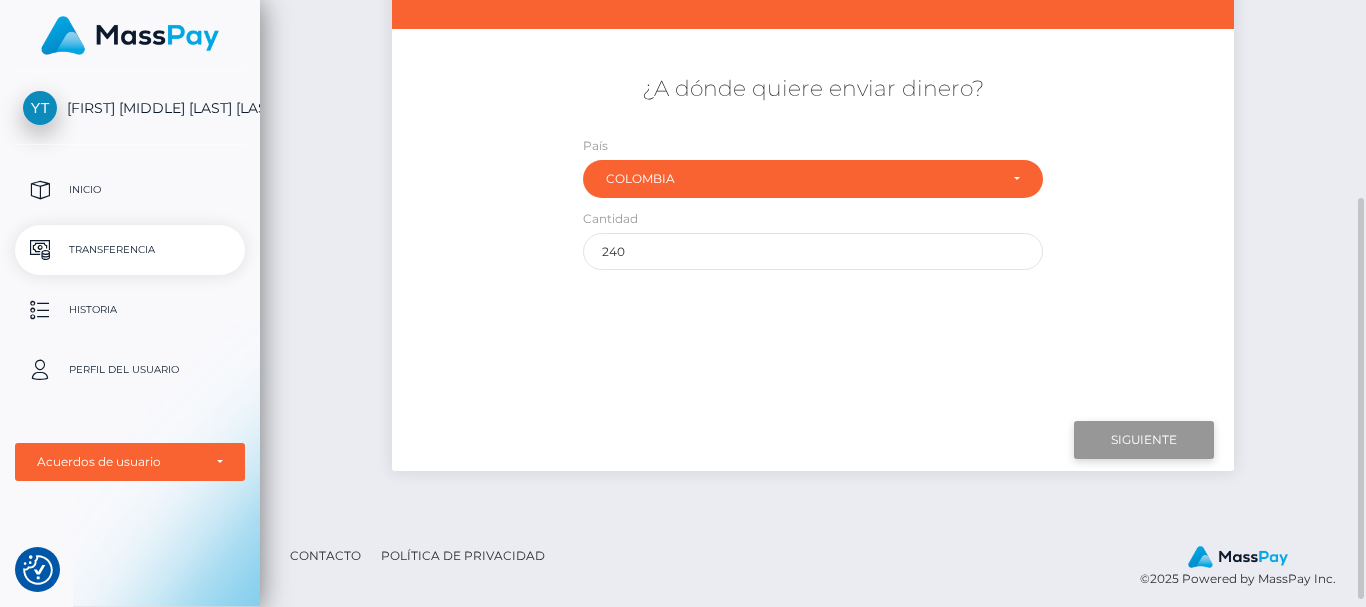click on "Next" at bounding box center [1144, 440] 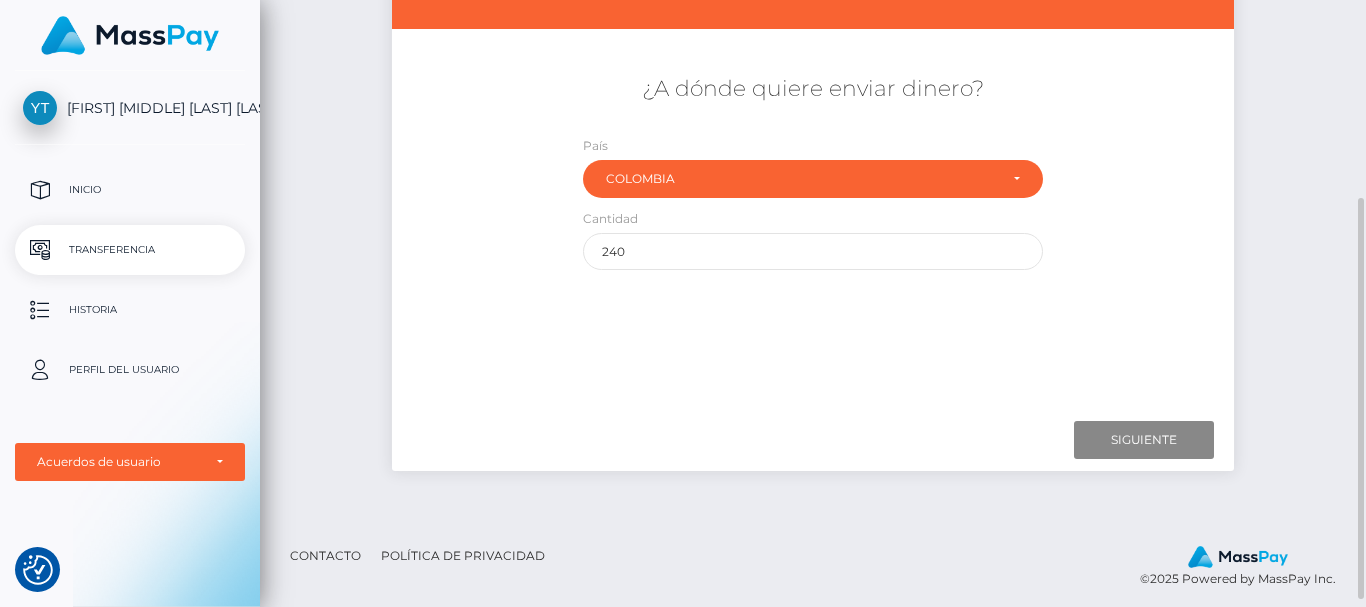 click on "¿A dónde quiere enviar dinero?
País
Abjasia
Afganistán
Albania
Argelia
Samoa Americana   Andorra   Angola   Anguila   Antártida   Argentina" at bounding box center (813, 221) 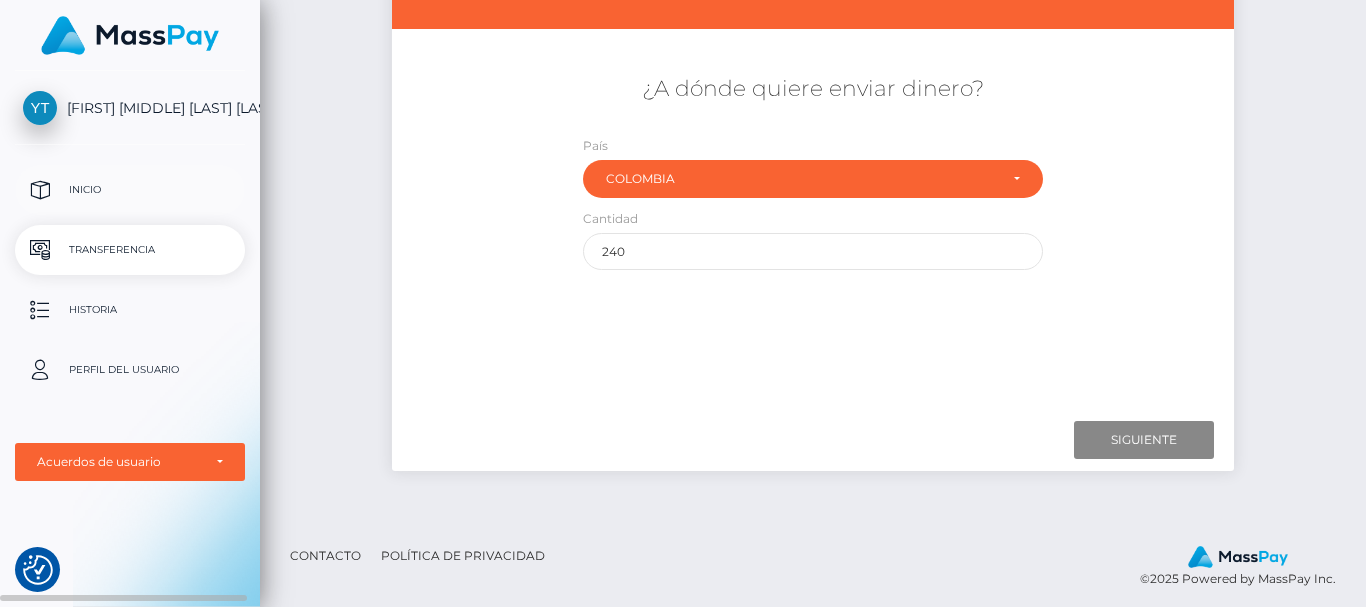 click on "Inicio" at bounding box center [130, 190] 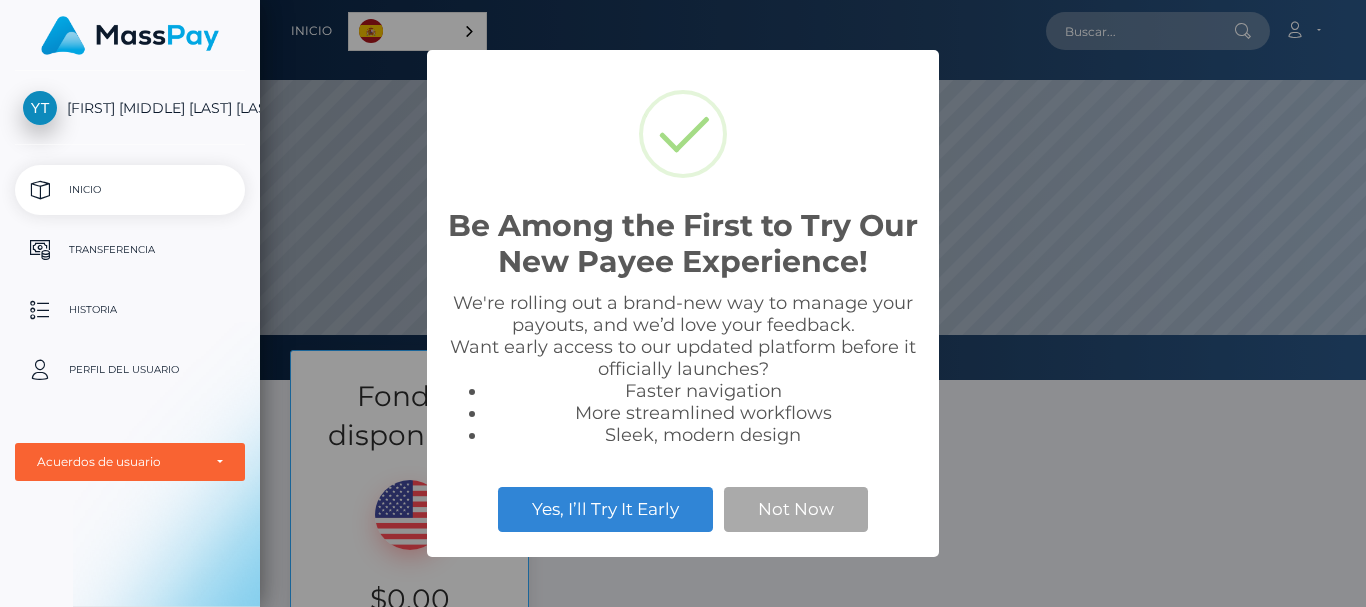 scroll, scrollTop: 0, scrollLeft: 0, axis: both 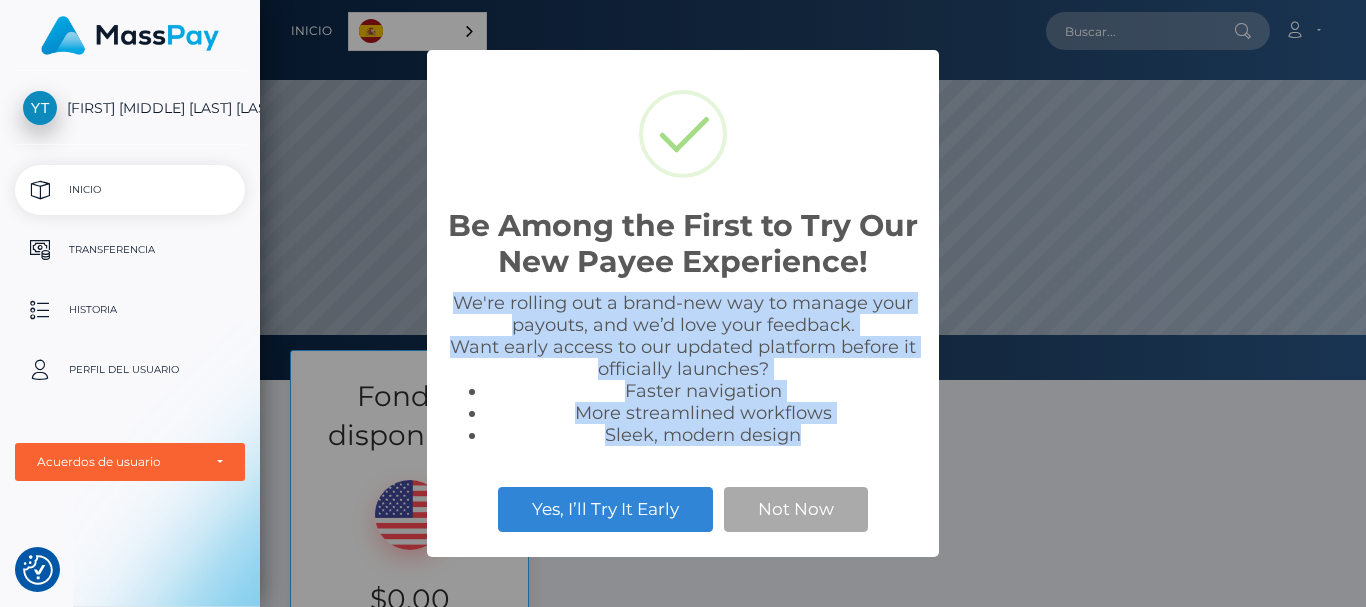 drag, startPoint x: 455, startPoint y: 299, endPoint x: 835, endPoint y: 440, distance: 405.31592 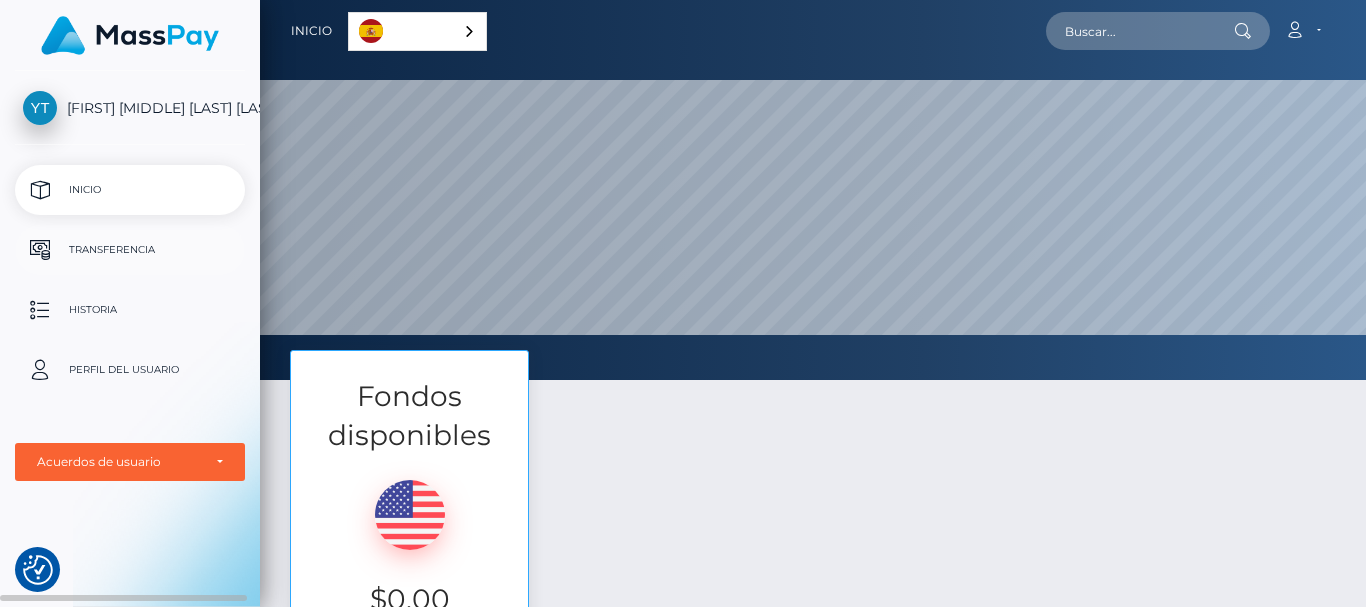 scroll, scrollTop: 100, scrollLeft: 0, axis: vertical 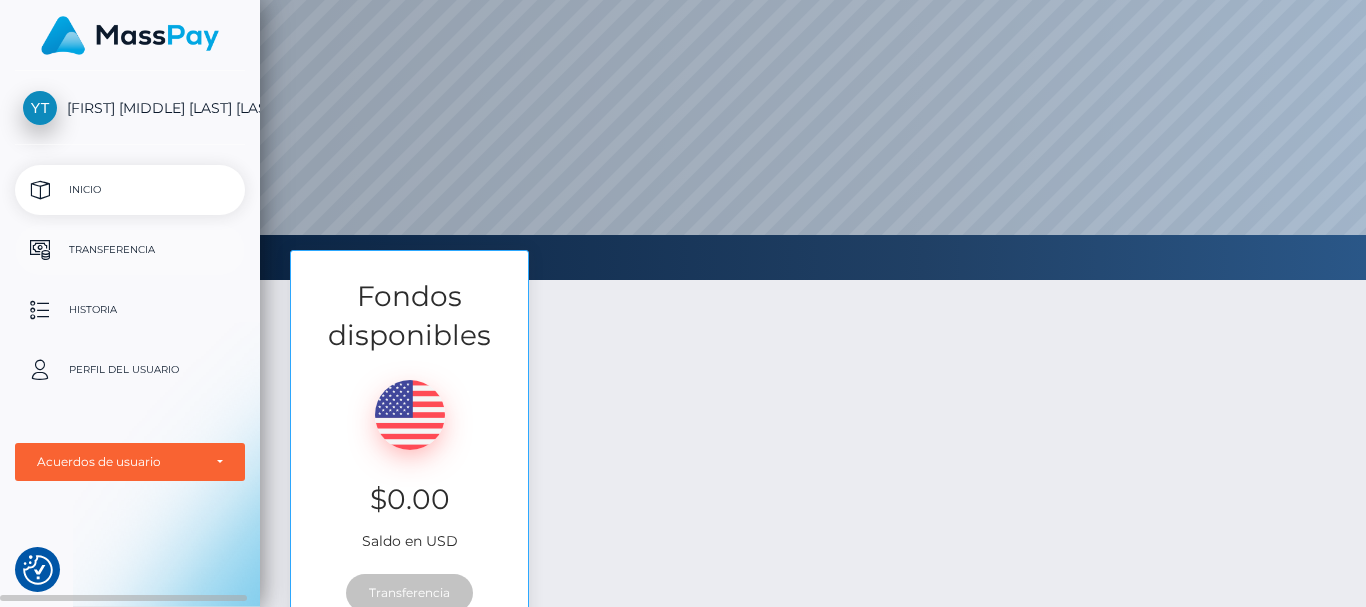click on "Transferencia" at bounding box center (130, 250) 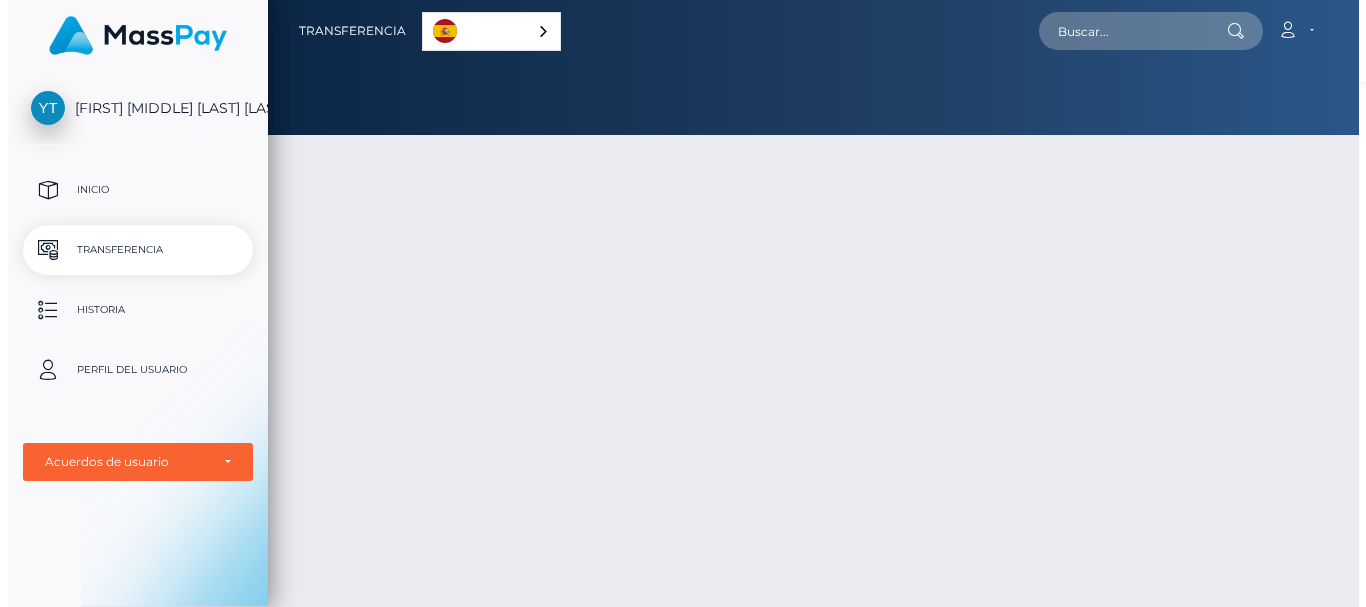 scroll, scrollTop: 0, scrollLeft: 0, axis: both 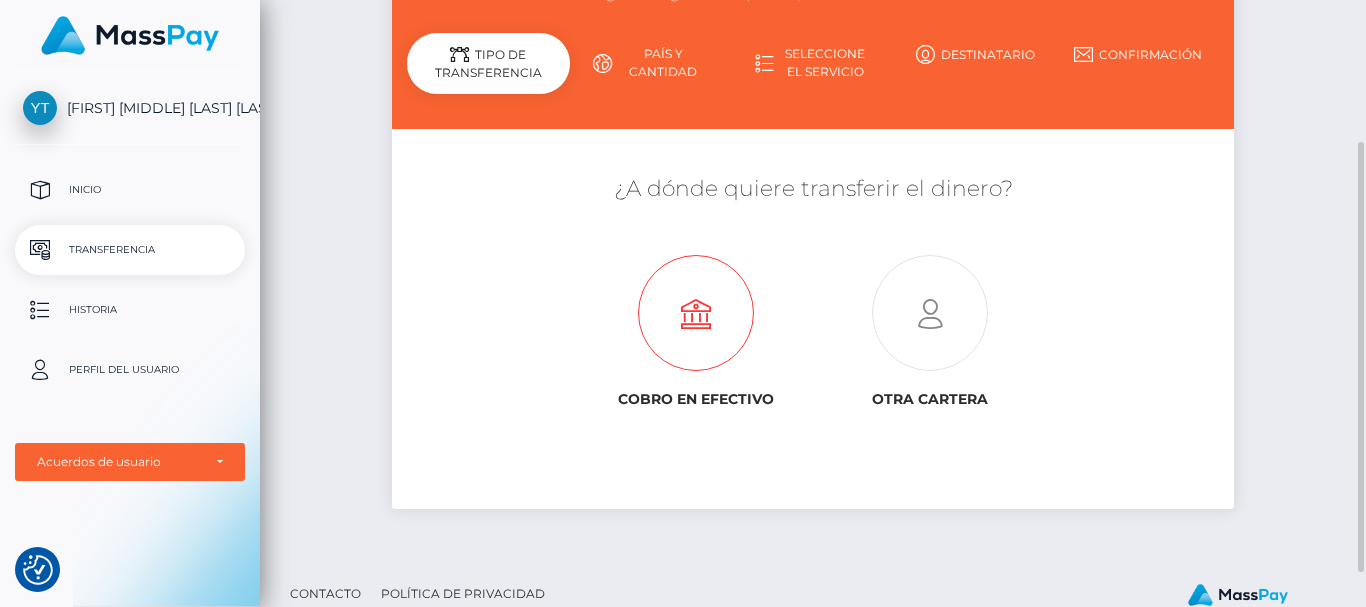 click at bounding box center (696, 314) 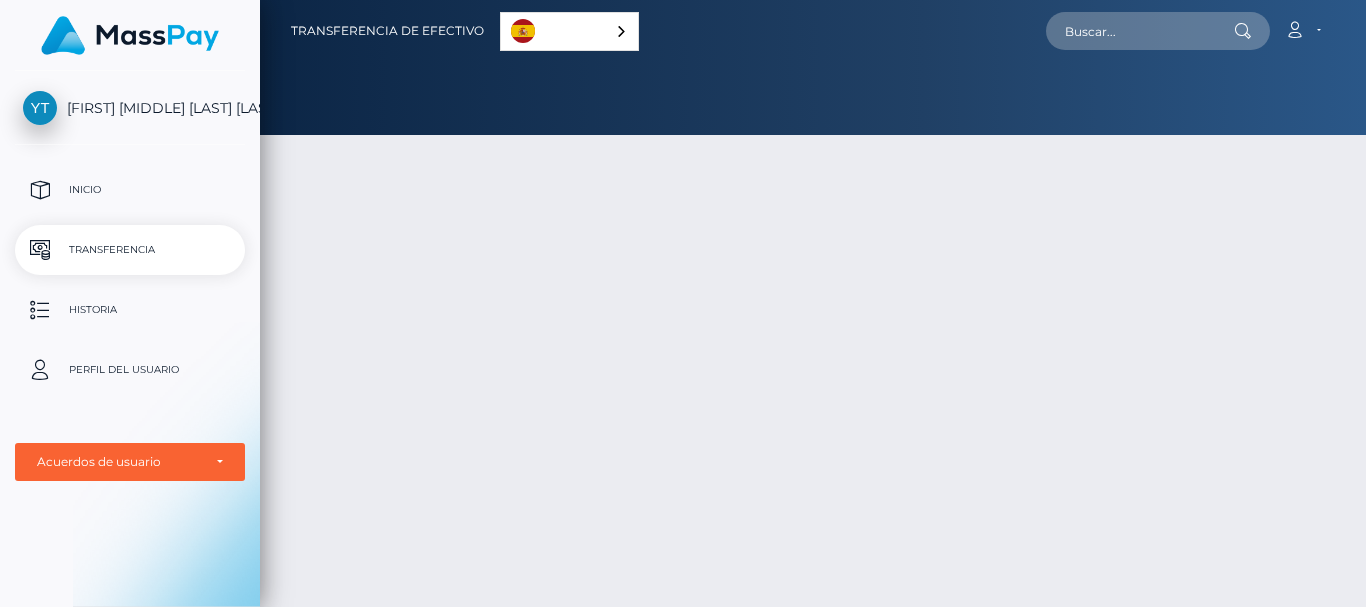 scroll, scrollTop: 0, scrollLeft: 0, axis: both 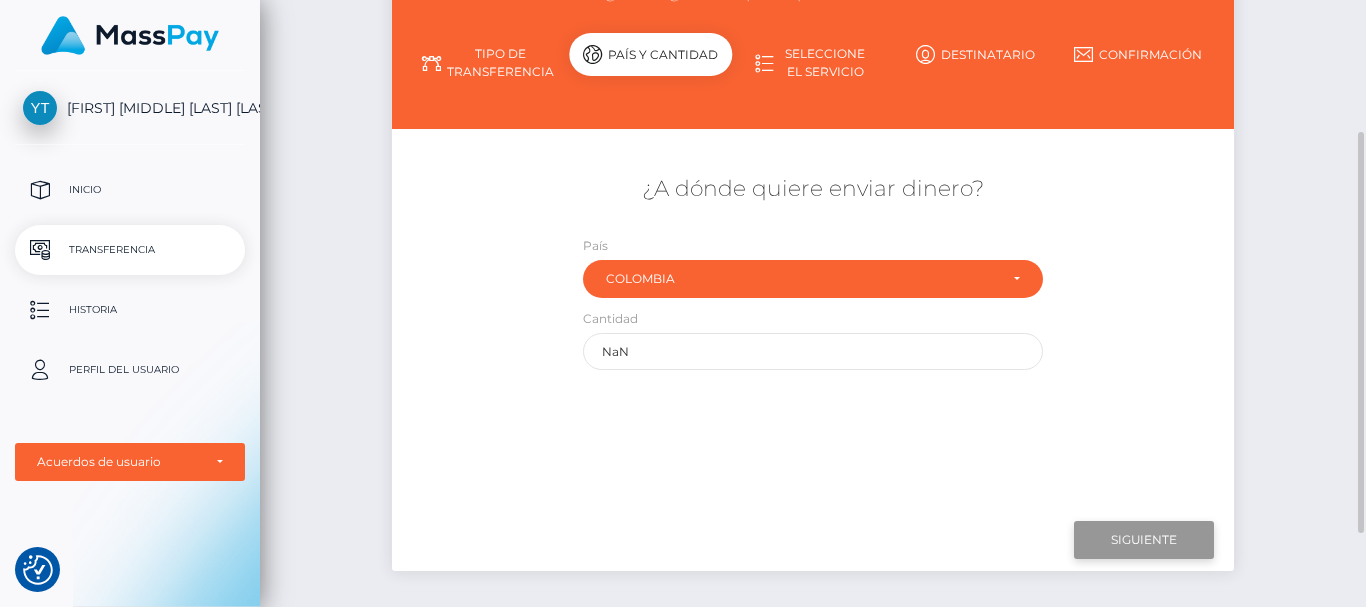 click on "Siguiente" at bounding box center [1144, 540] 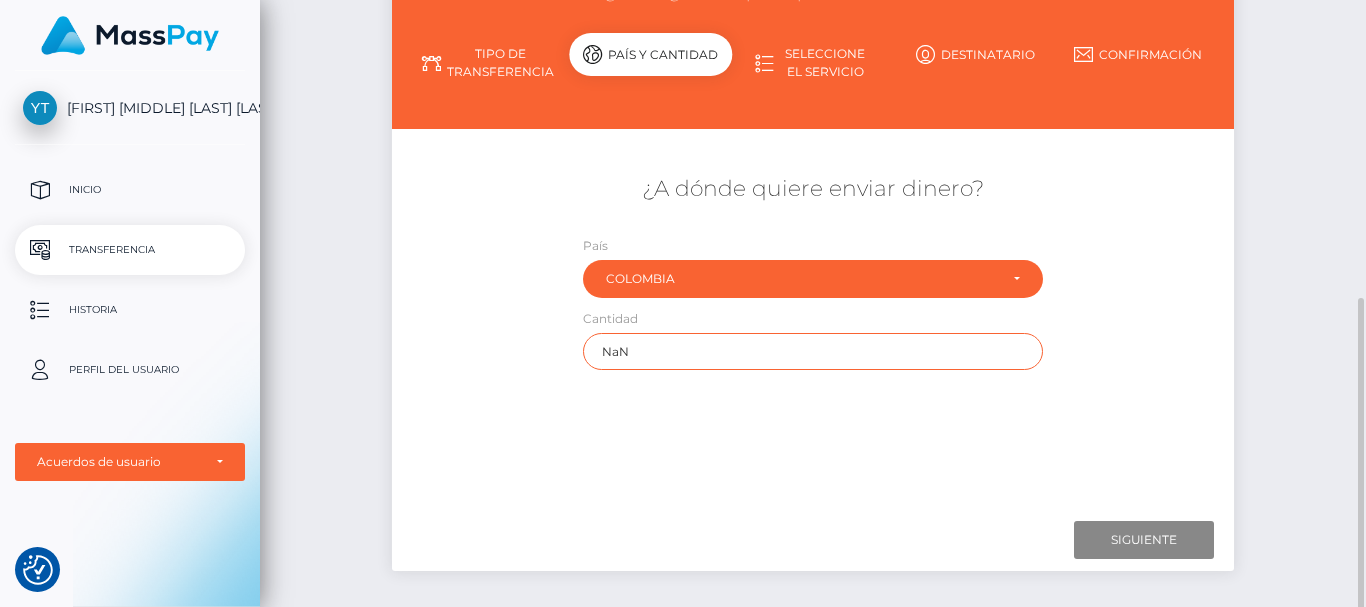 scroll, scrollTop: 300, scrollLeft: 0, axis: vertical 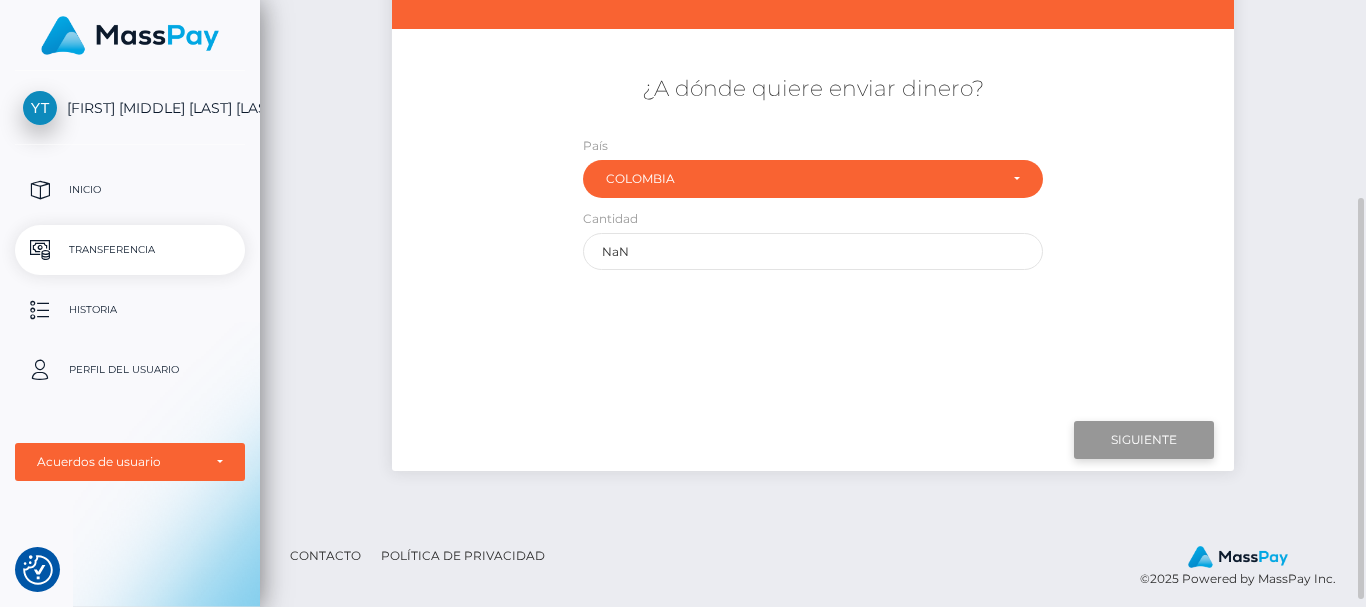 click on "Siguiente" at bounding box center [1144, 440] 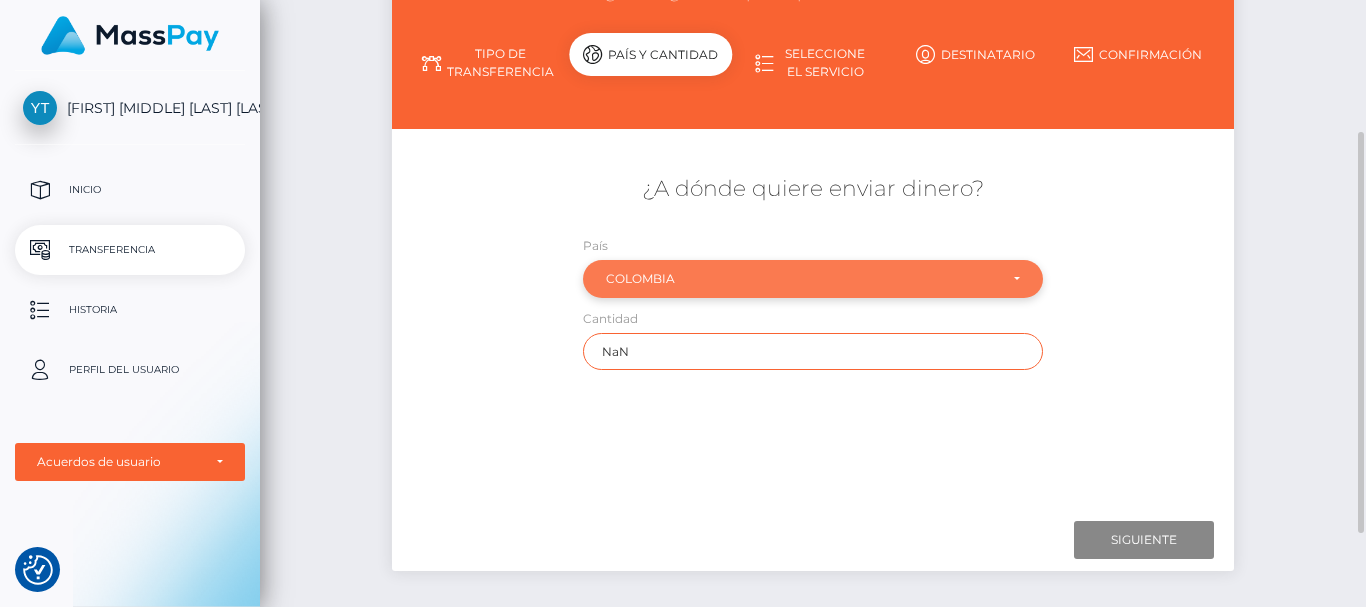 scroll, scrollTop: 300, scrollLeft: 0, axis: vertical 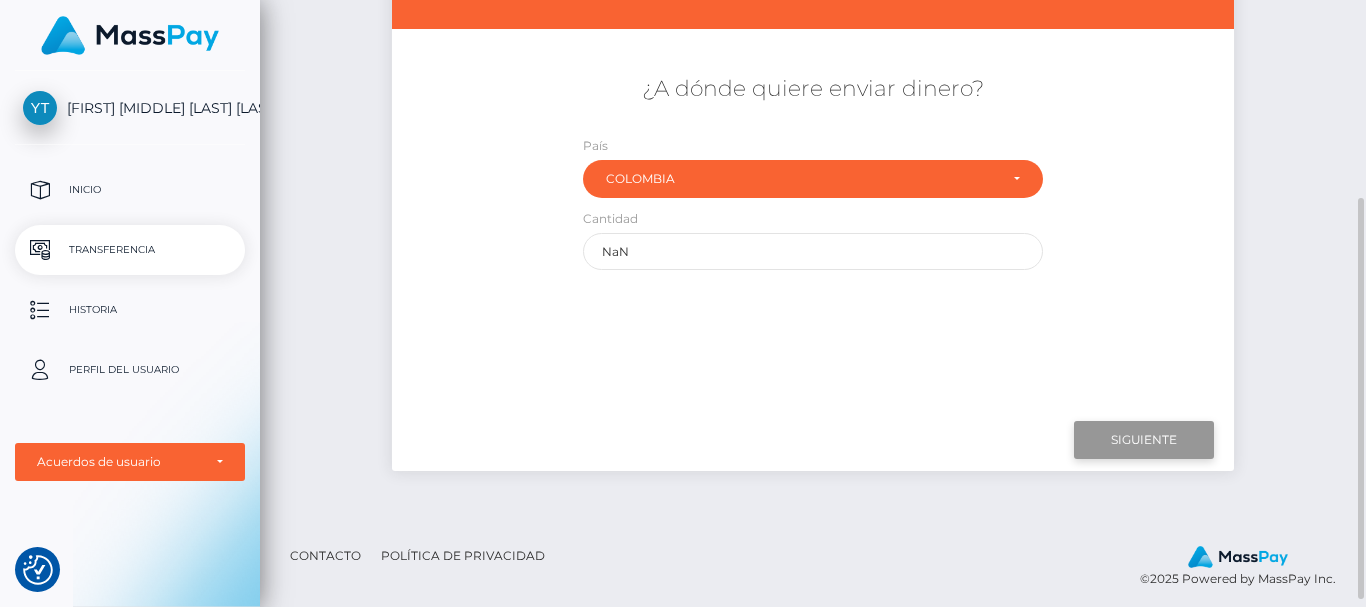 click on "Siguiente" at bounding box center [1144, 440] 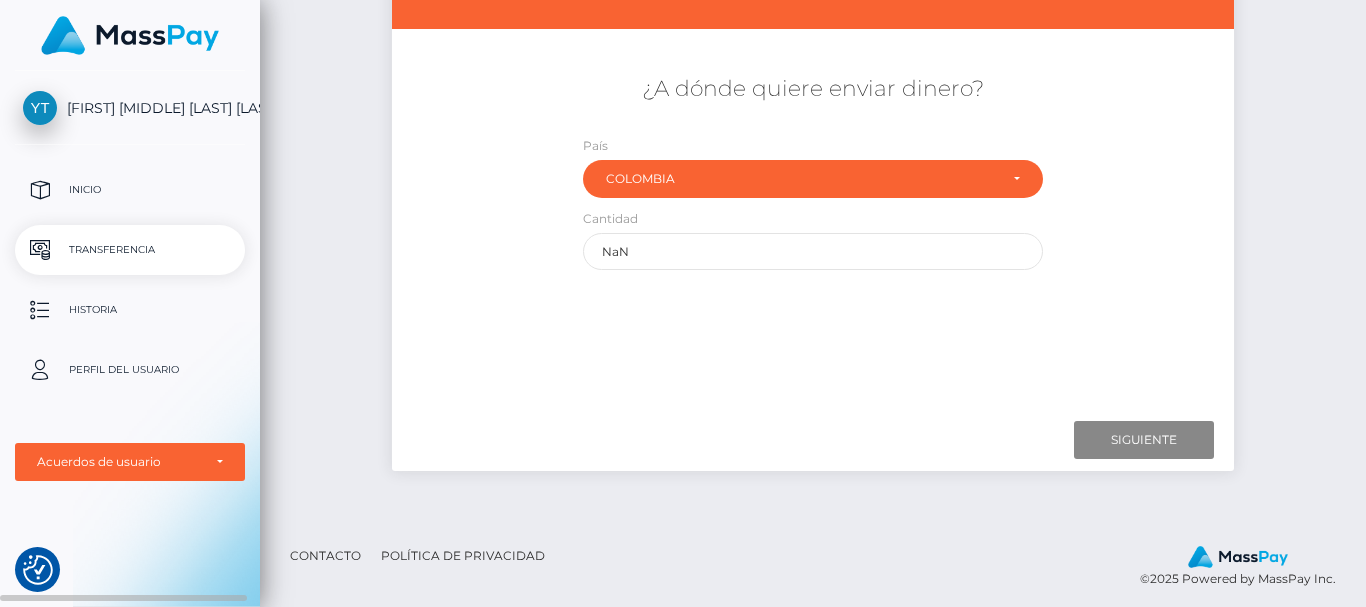 click on "Transferencia" at bounding box center [130, 250] 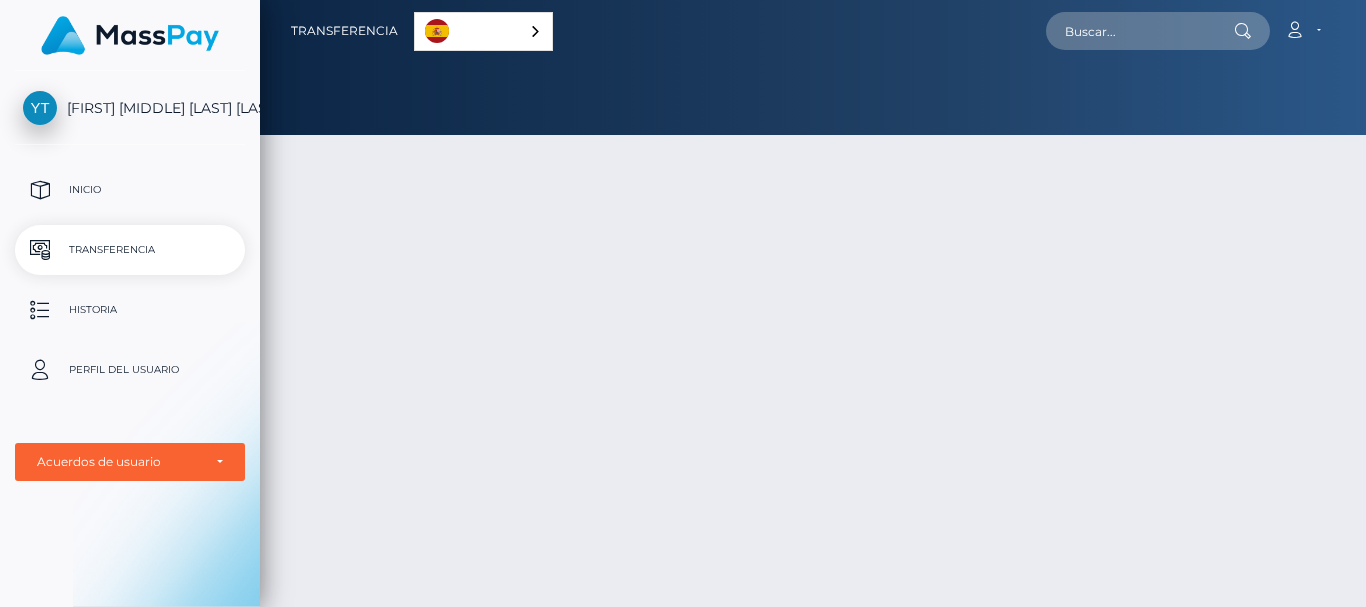 scroll, scrollTop: 0, scrollLeft: 0, axis: both 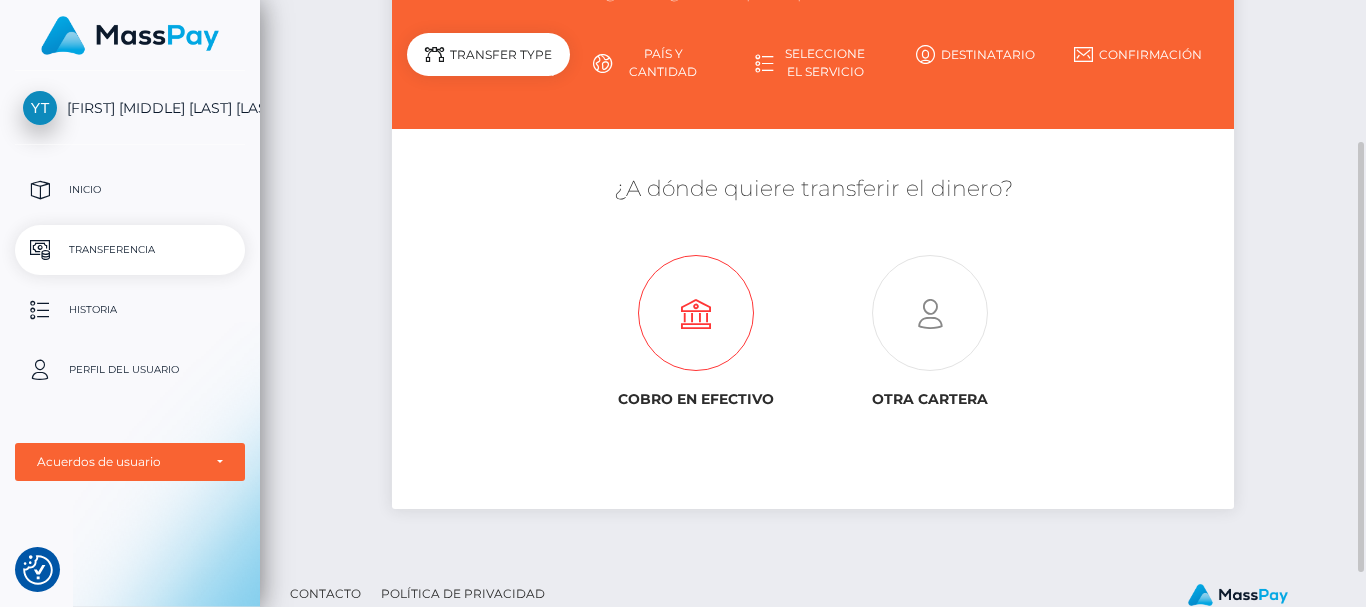 click at bounding box center (696, 314) 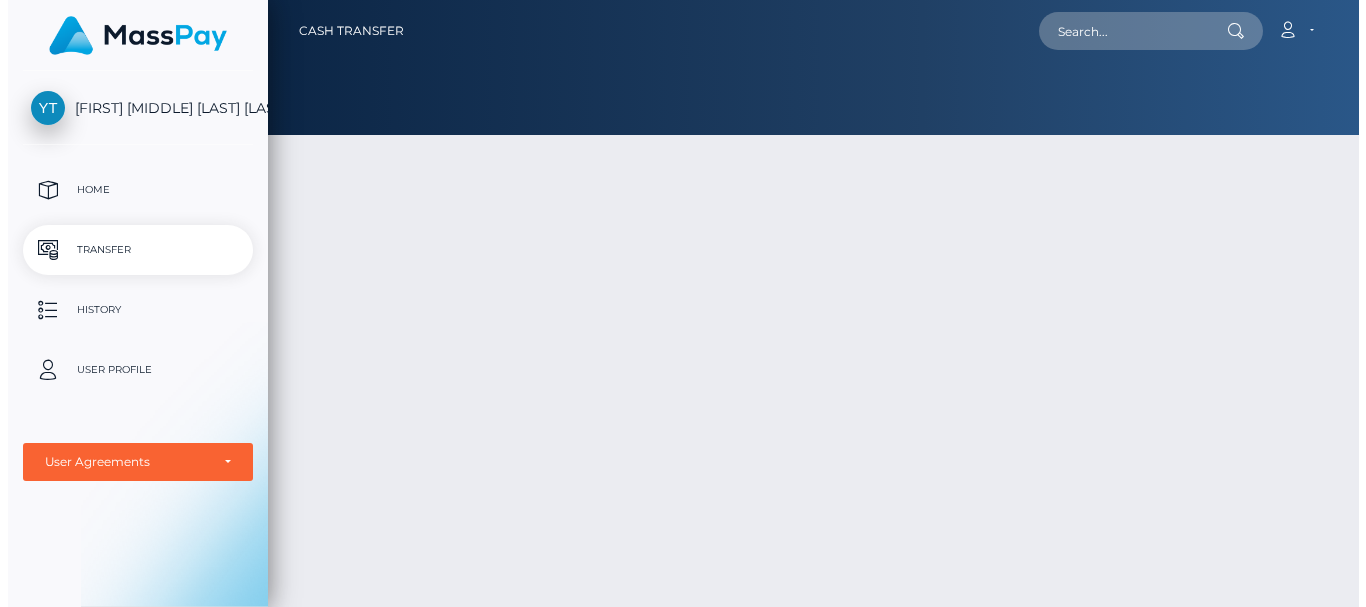 scroll, scrollTop: 0, scrollLeft: 0, axis: both 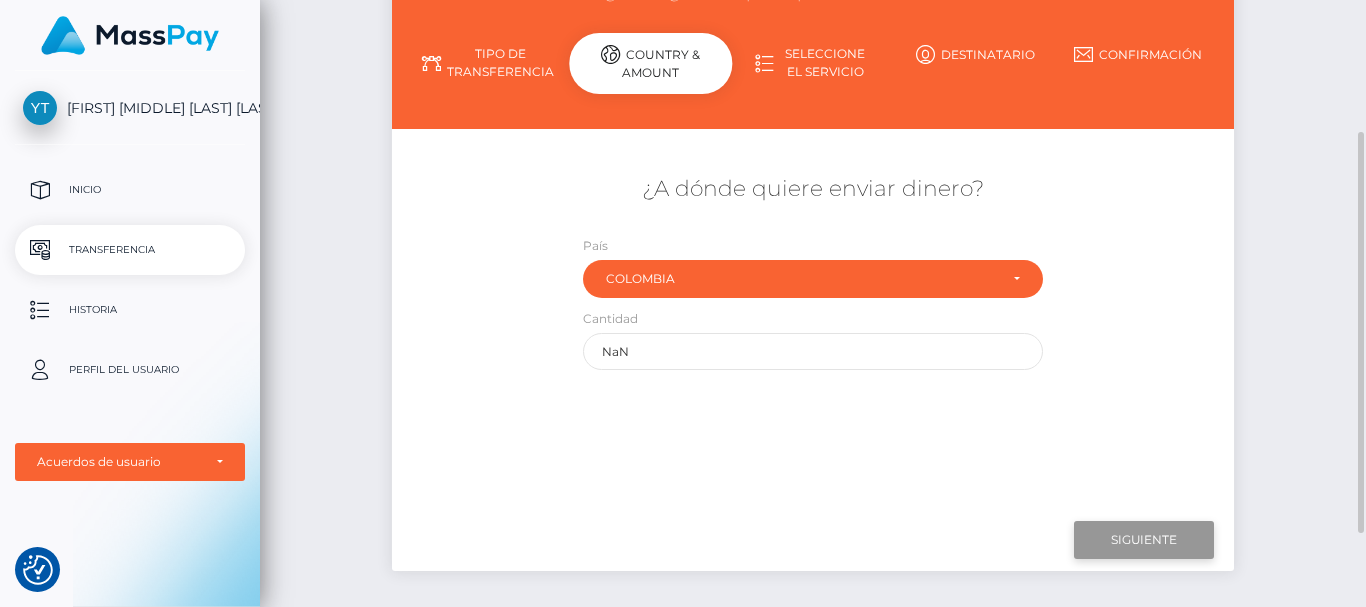 click on "Next" at bounding box center (1144, 540) 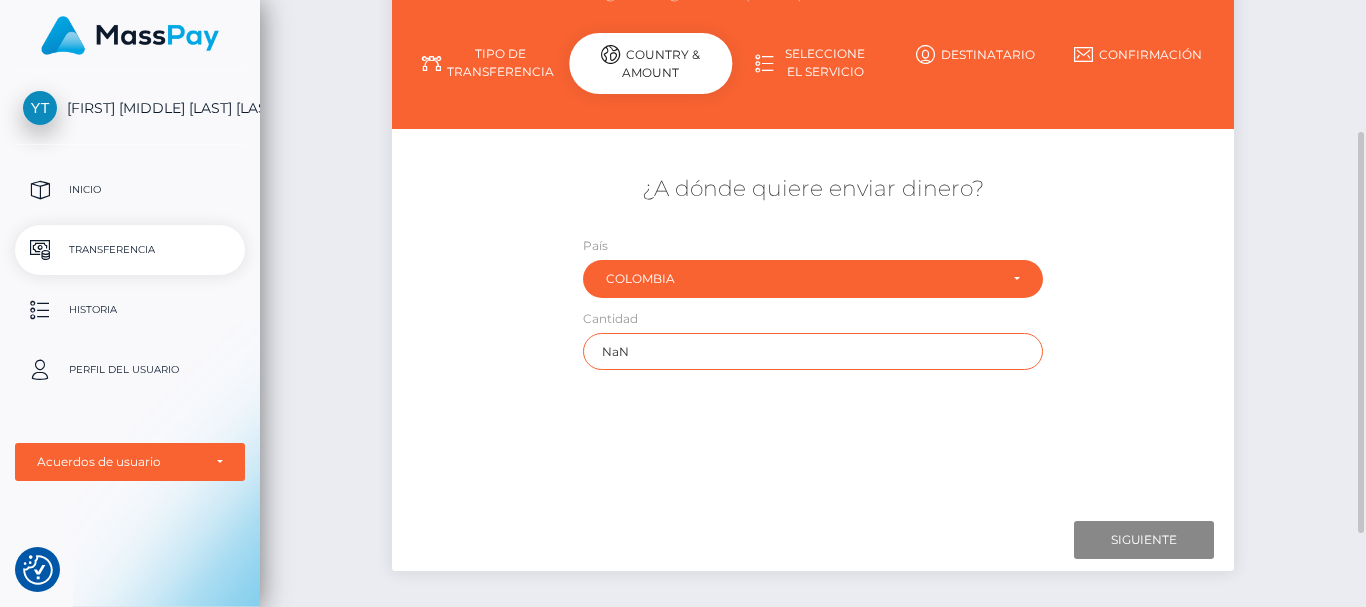 drag, startPoint x: 628, startPoint y: 348, endPoint x: 576, endPoint y: 352, distance: 52.153618 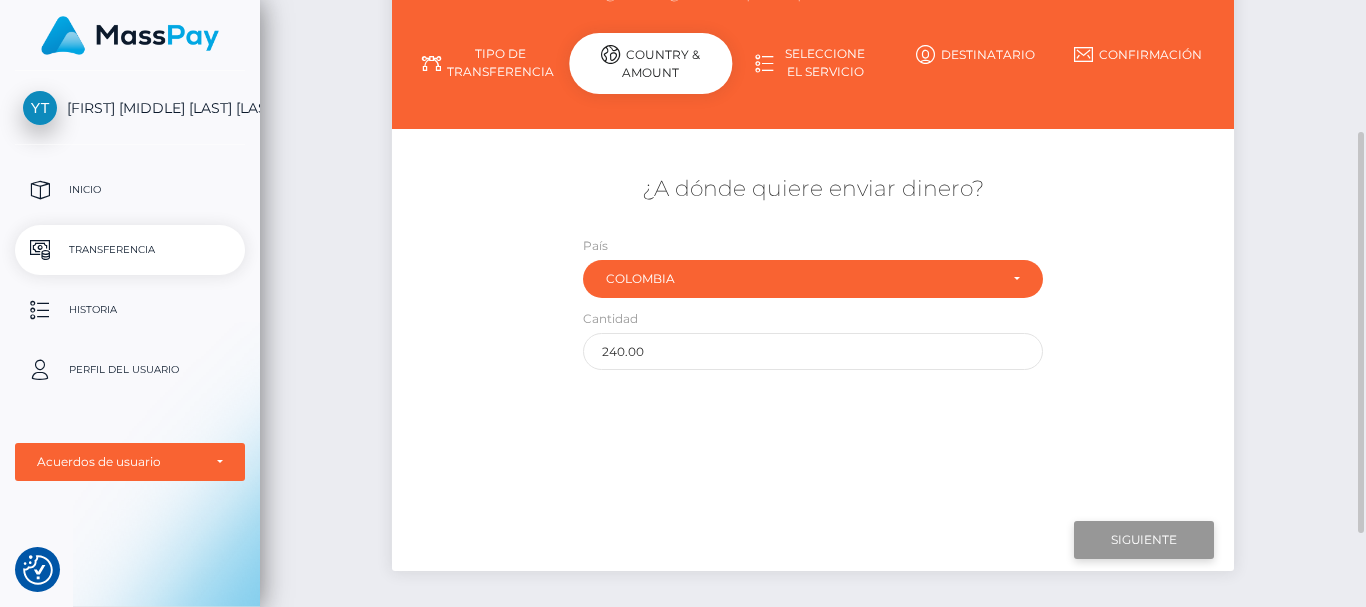 click on "Next" at bounding box center [1144, 540] 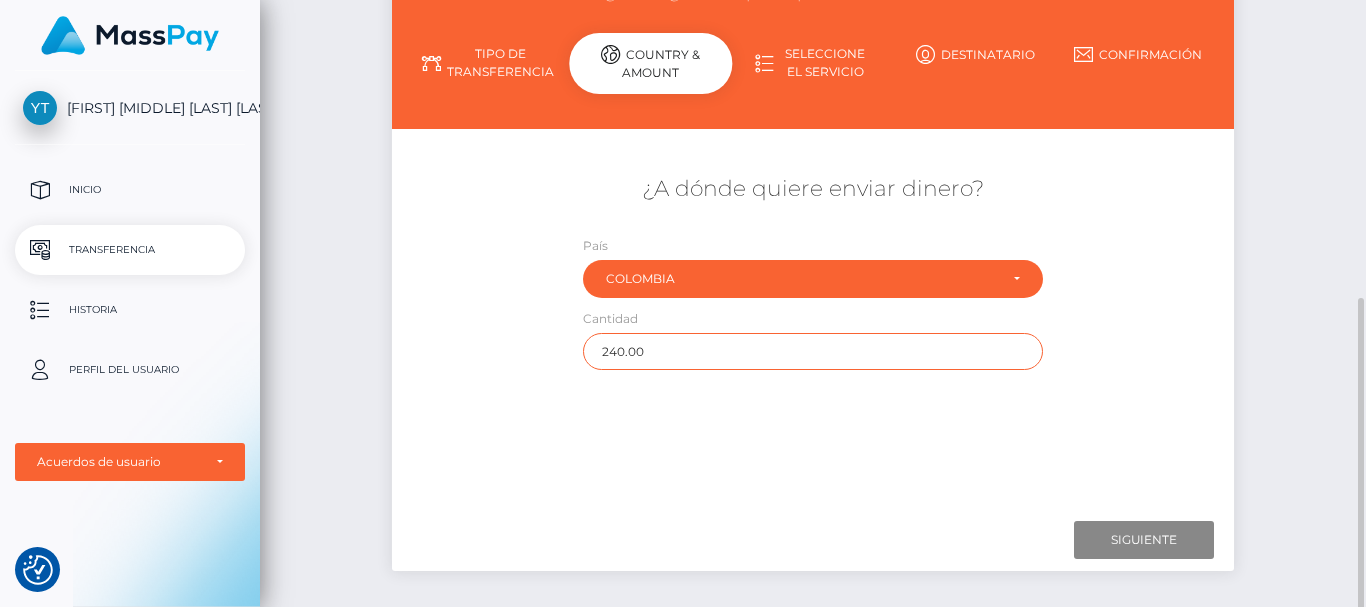 scroll, scrollTop: 300, scrollLeft: 0, axis: vertical 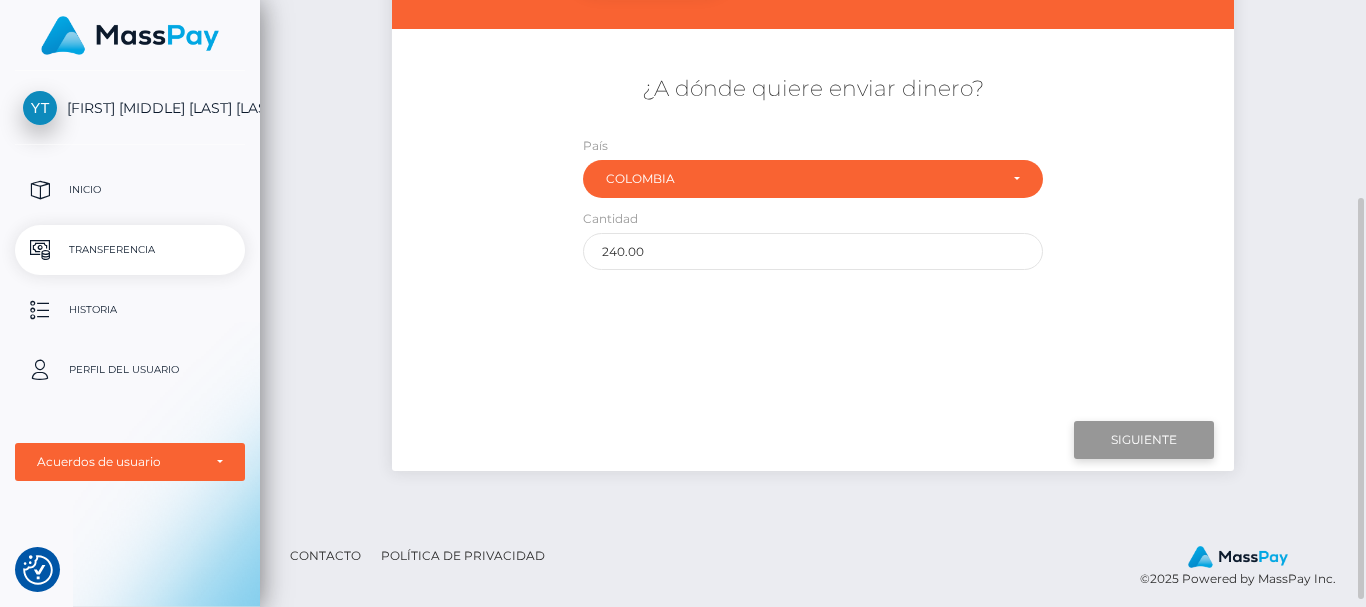 click on "Next" at bounding box center (1144, 440) 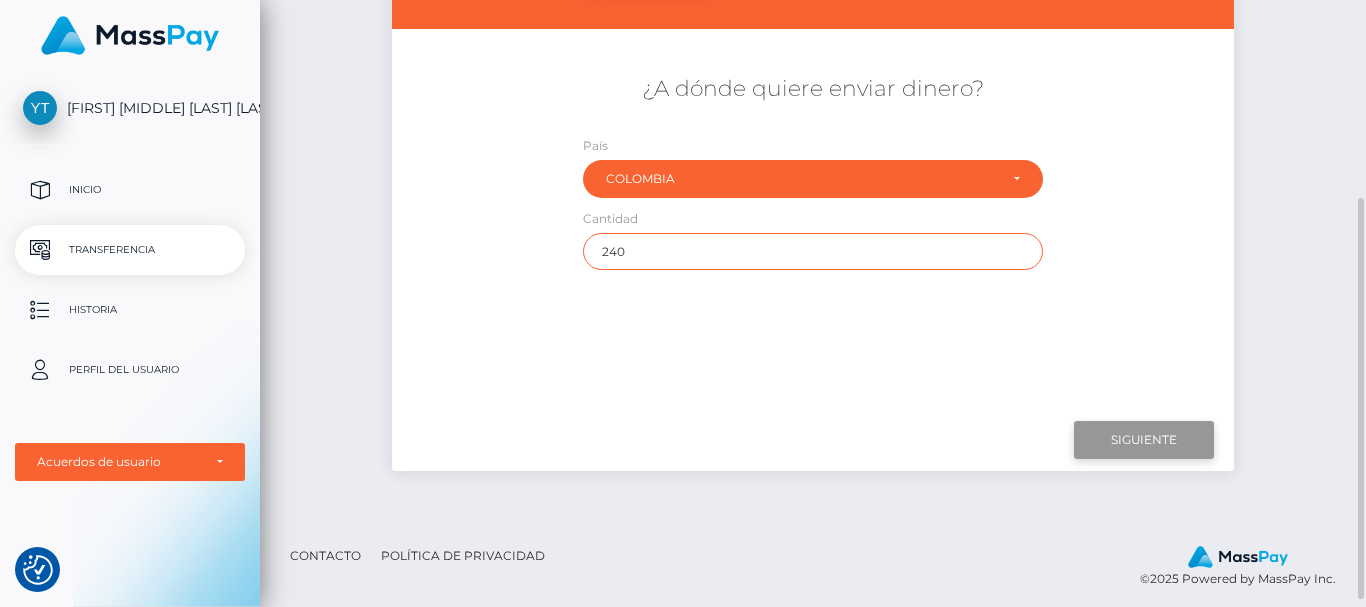 type on "240" 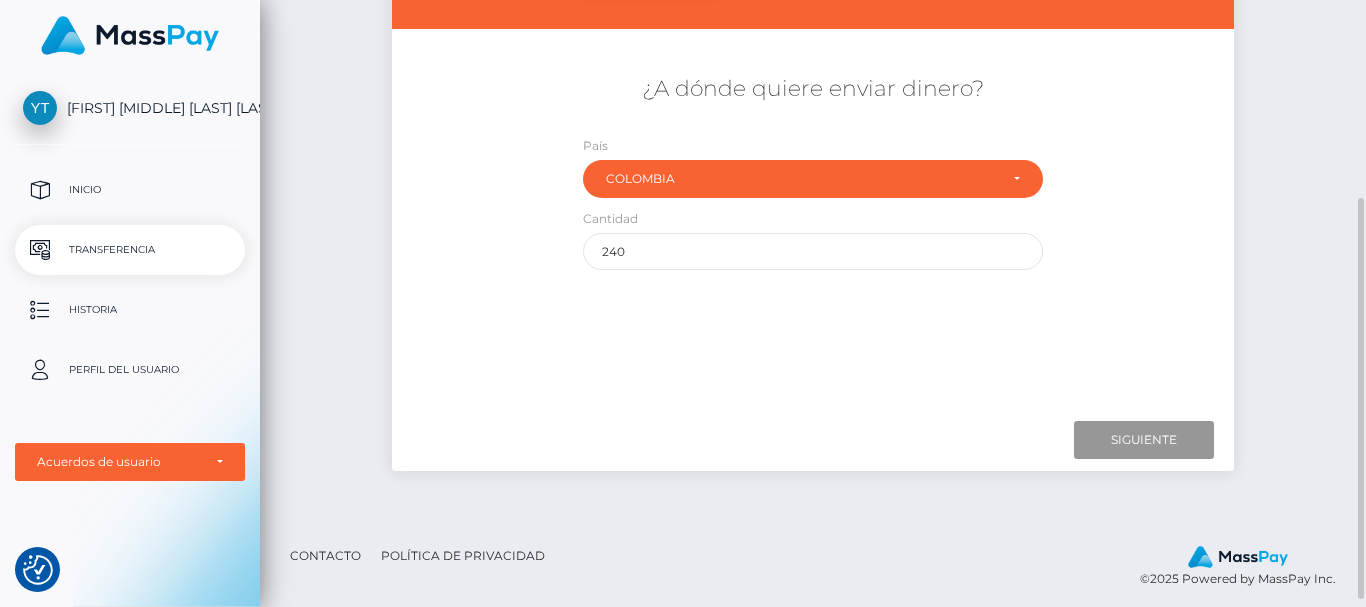 drag, startPoint x: 1139, startPoint y: 442, endPoint x: 910, endPoint y: 415, distance: 230.58621 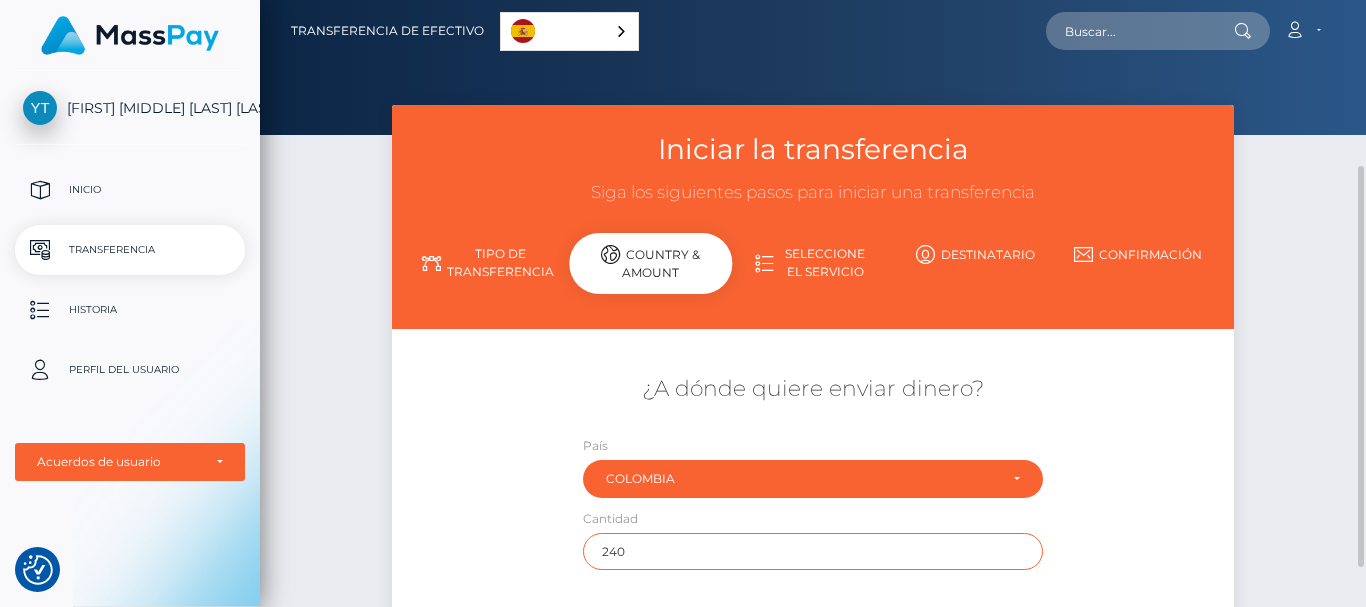 scroll, scrollTop: 100, scrollLeft: 0, axis: vertical 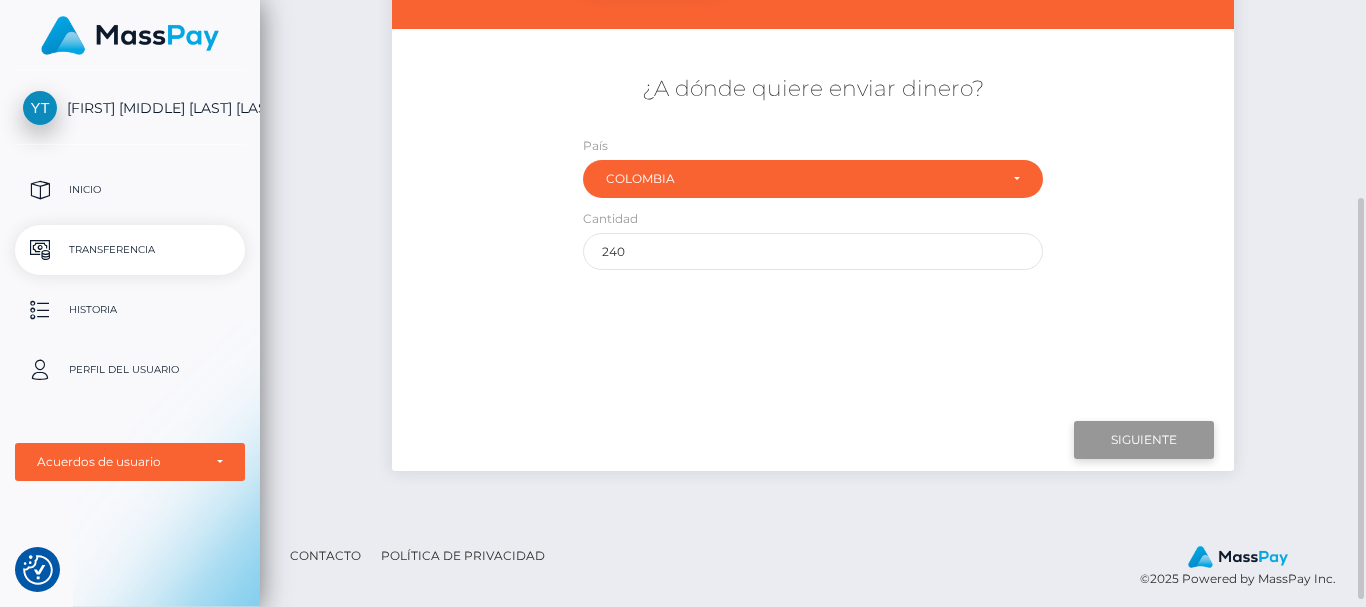 click on "Next" at bounding box center (1144, 440) 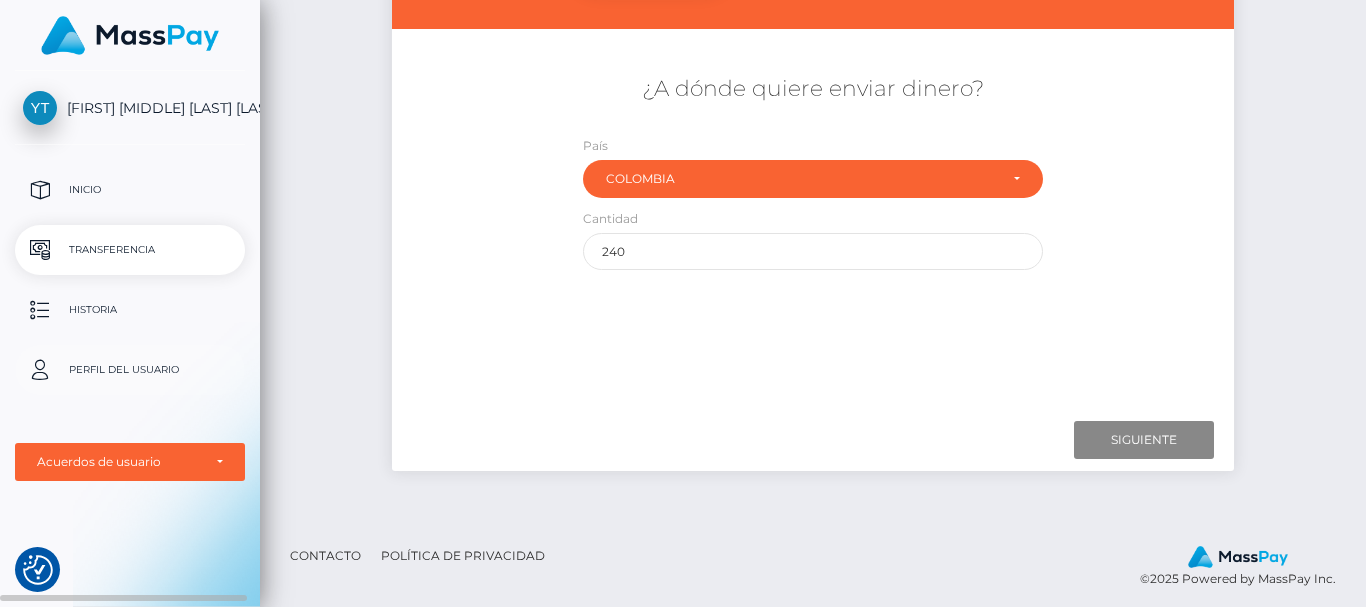 click on "Perfil del usuario" at bounding box center [130, 370] 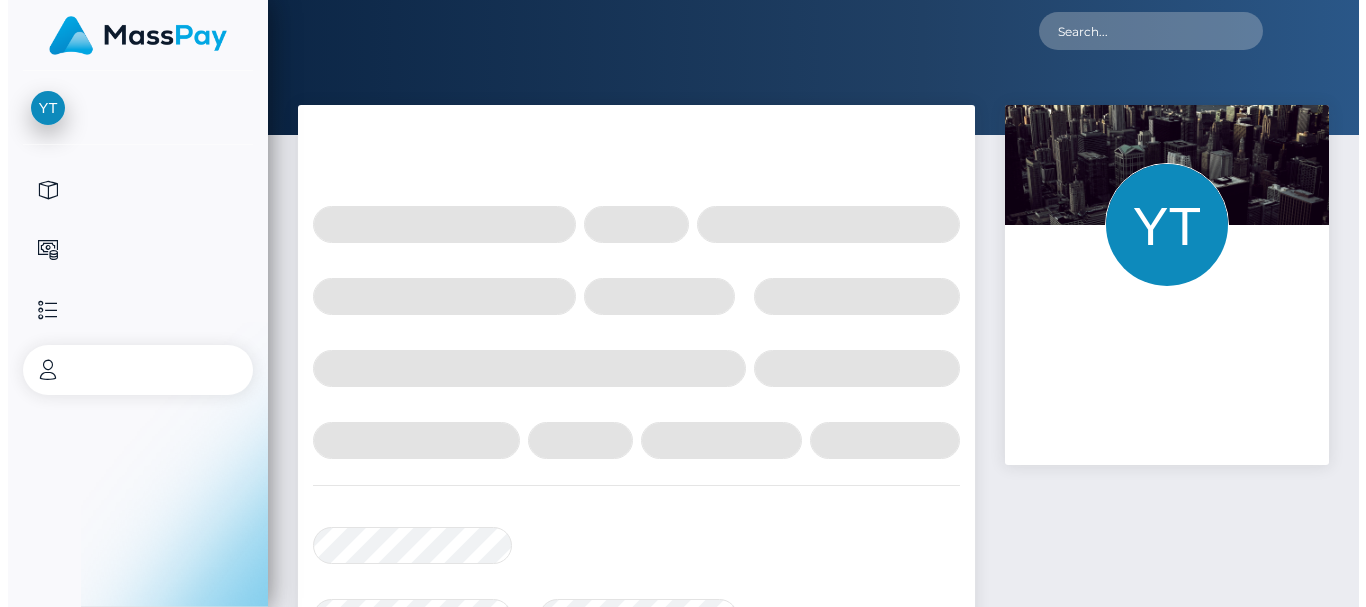 scroll, scrollTop: 0, scrollLeft: 0, axis: both 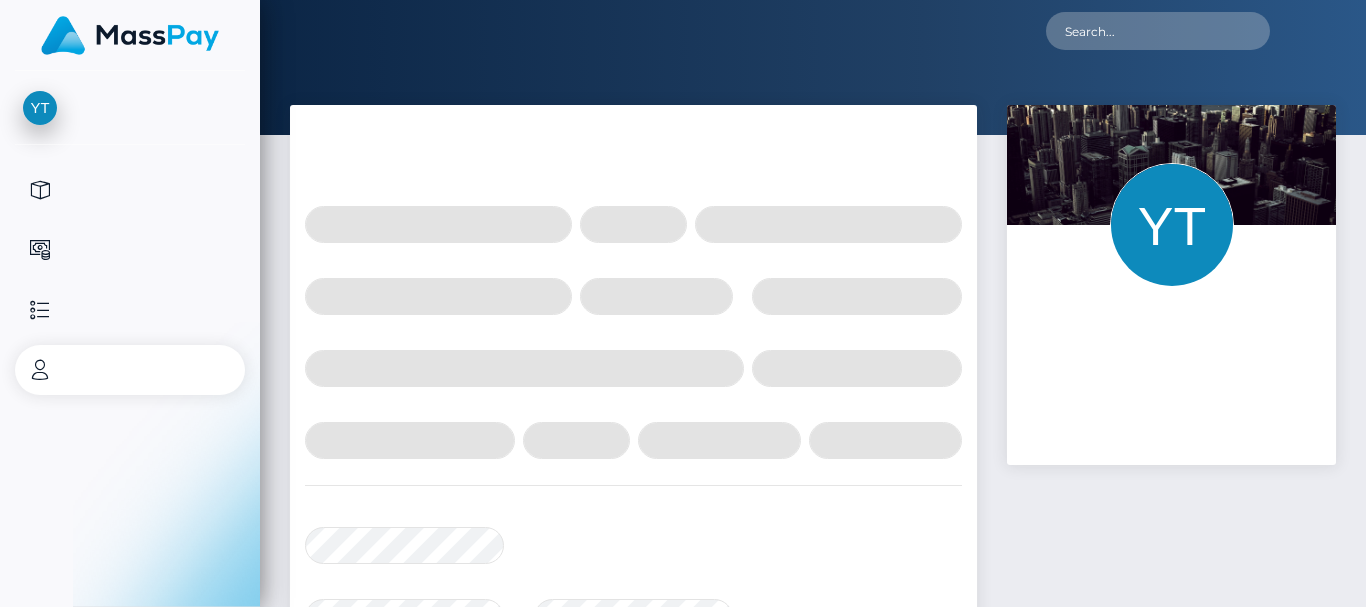 select 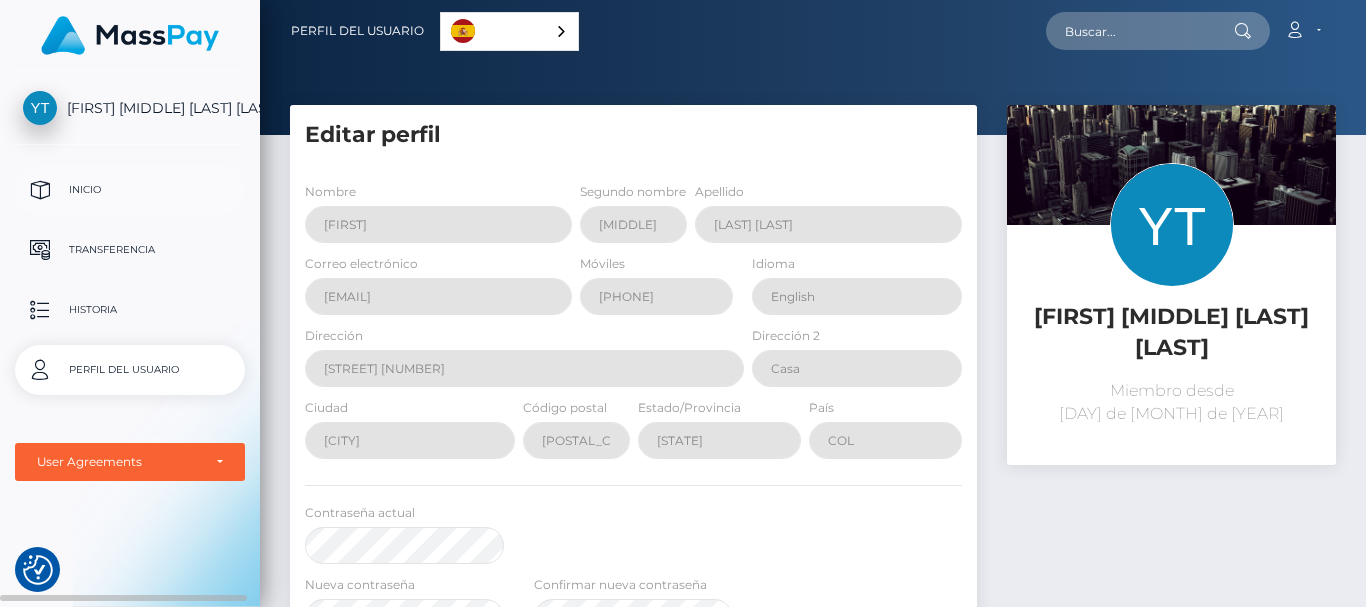 click on "Inicio" at bounding box center [130, 190] 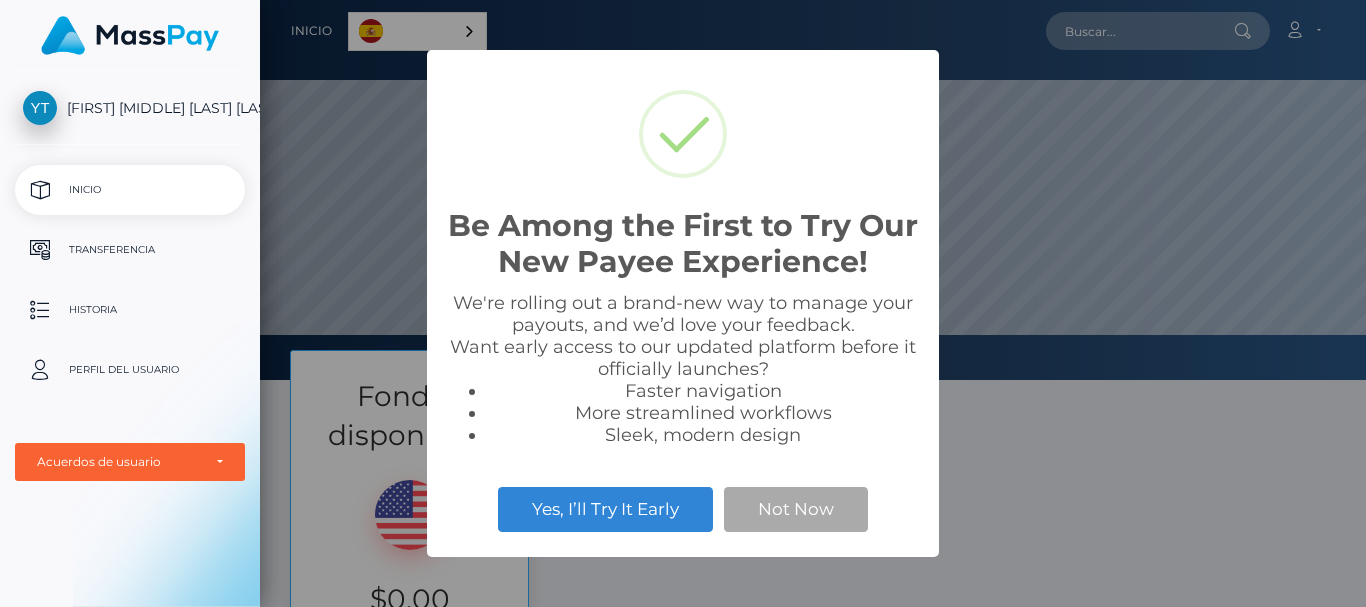 scroll, scrollTop: 0, scrollLeft: 0, axis: both 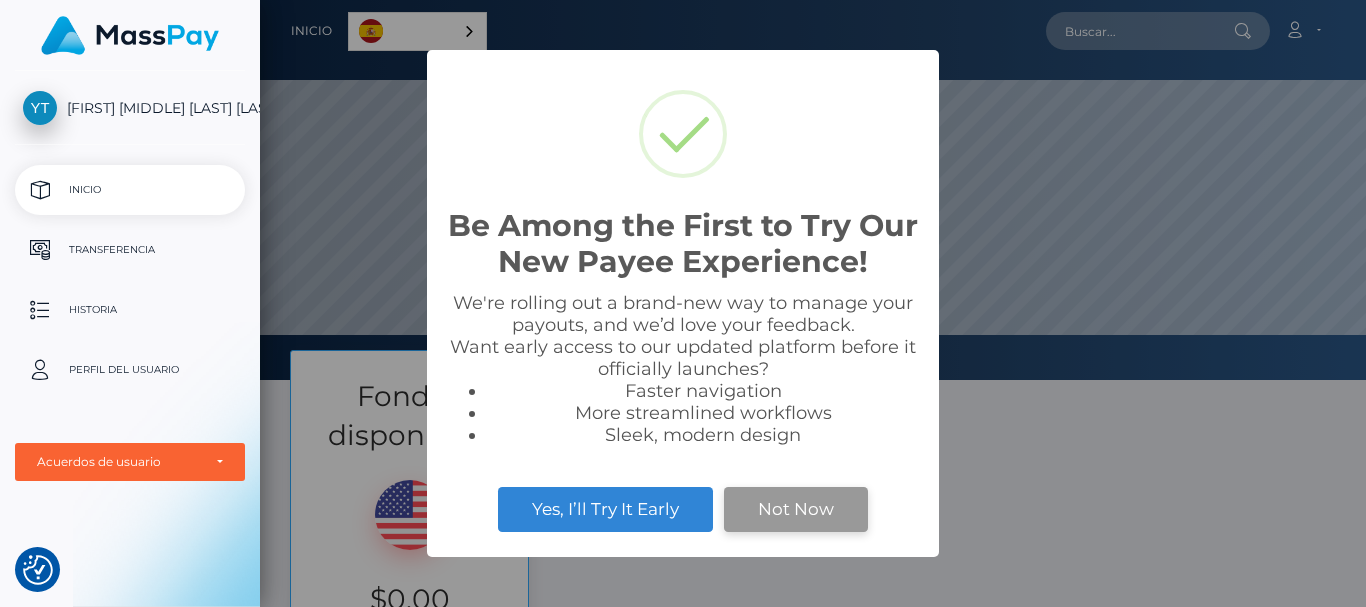 click on "Not Now" at bounding box center (796, 509) 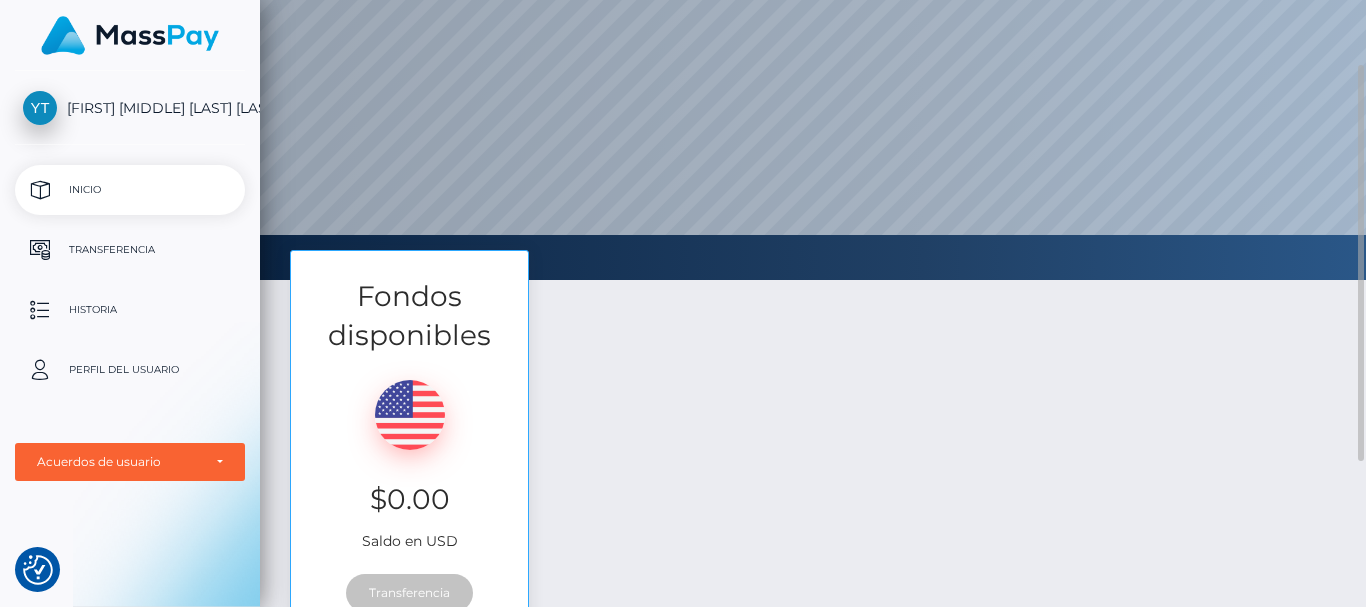 scroll, scrollTop: 200, scrollLeft: 0, axis: vertical 